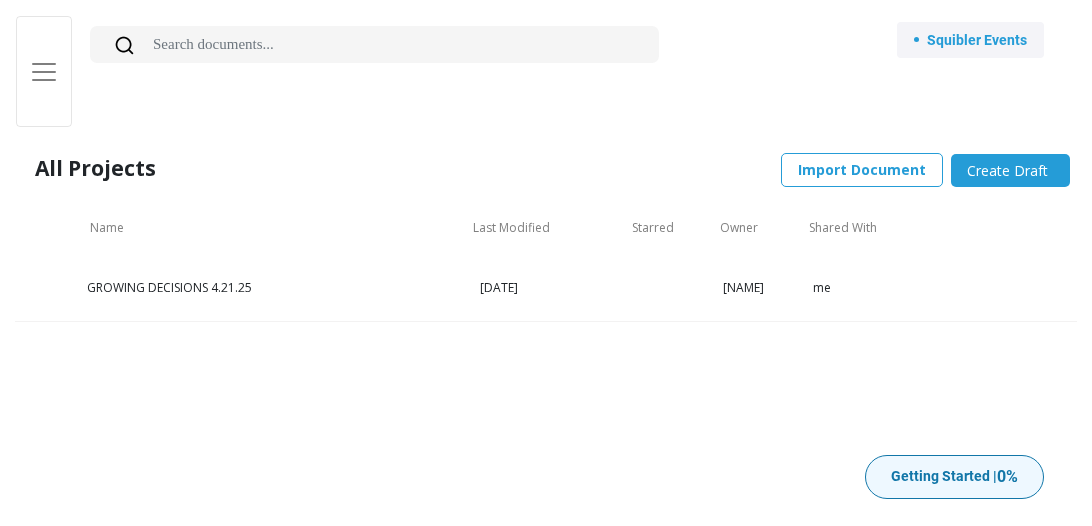 scroll, scrollTop: 0, scrollLeft: 0, axis: both 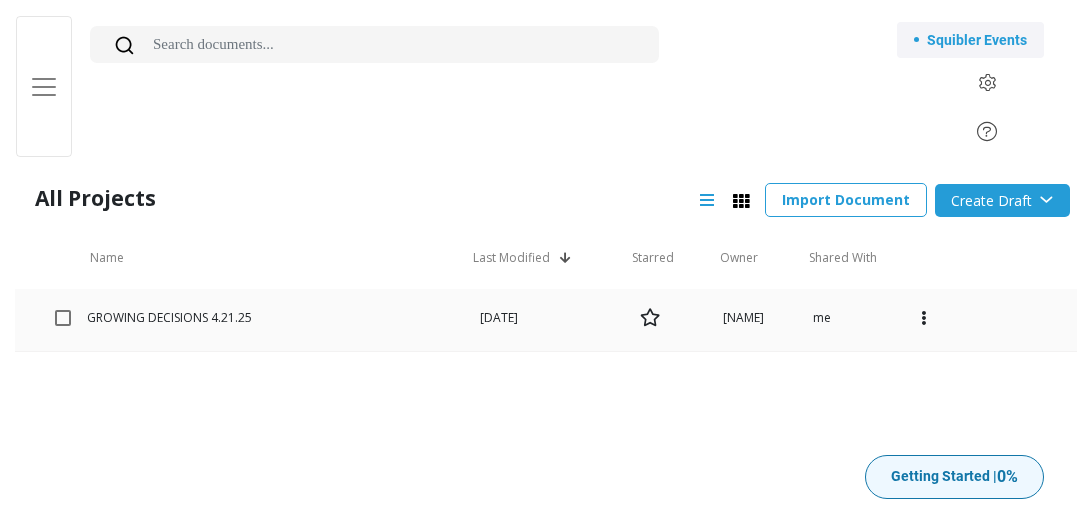 click on "GROWING DECISIONS 4.21.25" at bounding box center [169, 317] 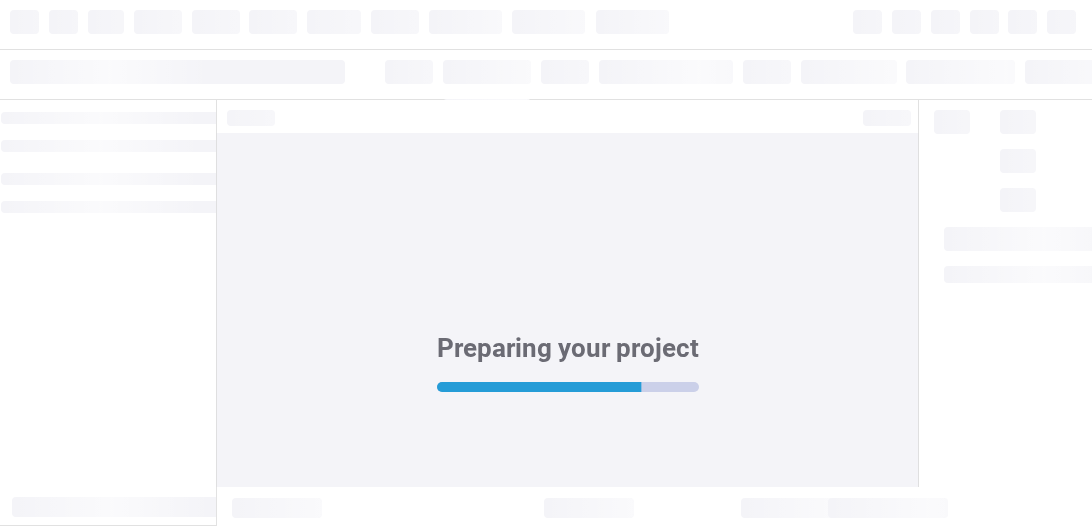 scroll, scrollTop: 0, scrollLeft: 0, axis: both 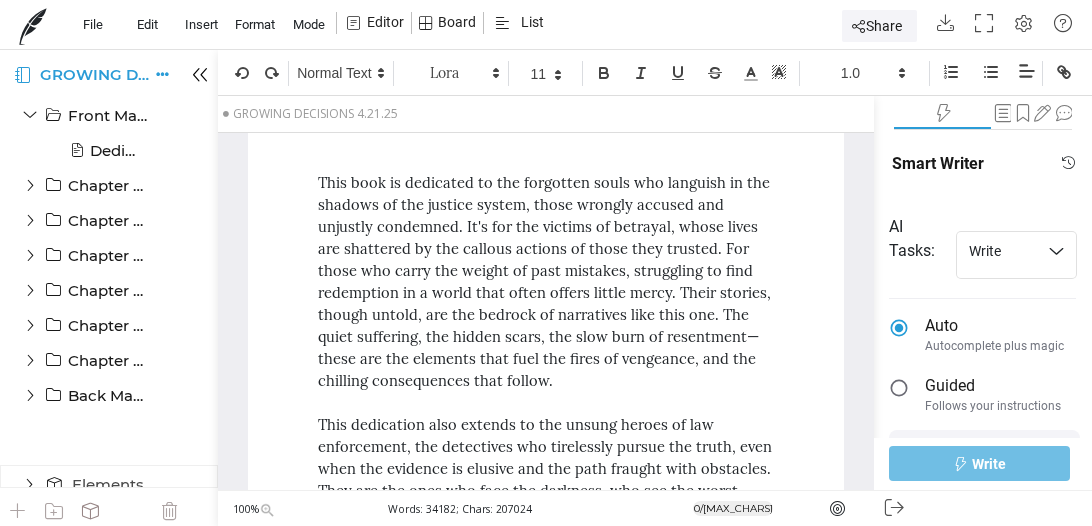 drag, startPoint x: 586, startPoint y: 192, endPoint x: 642, endPoint y: 175, distance: 58.5235 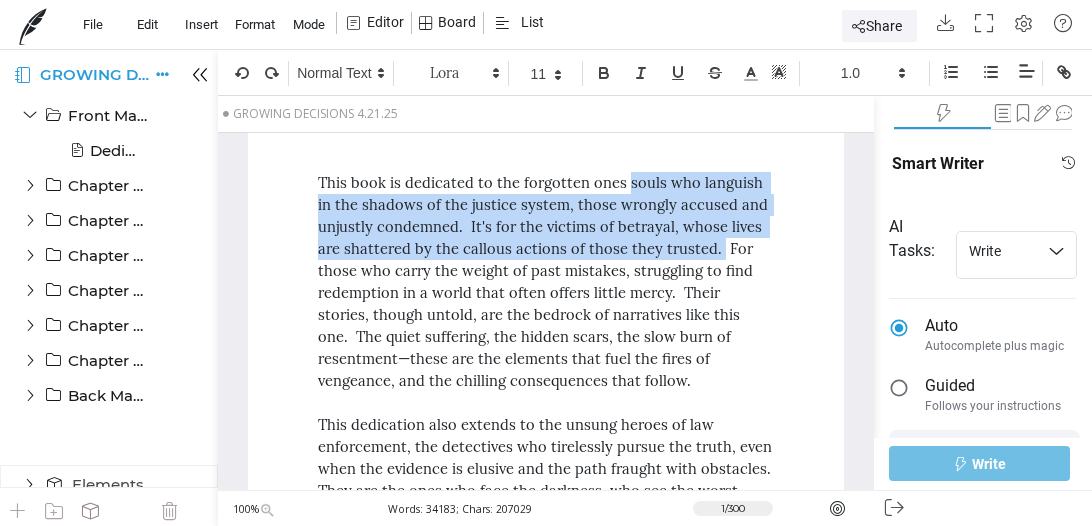 drag, startPoint x: 623, startPoint y: 183, endPoint x: 713, endPoint y: 246, distance: 109.859 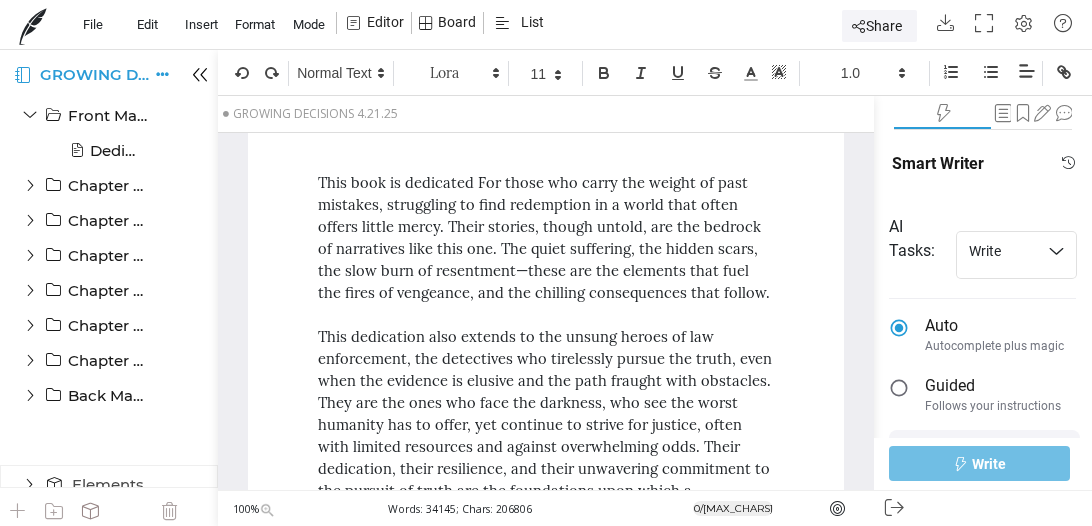 click on "This book is dedicated For those who carry the weight of past mistakes, struggling to find redemption in a world that often offers little mercy. Their stories, though untold, are the bedrock of narratives like this one. The quiet suffering, the hidden scars, the slow burn of resentment—these are the elements that fuel the fires of vengeance, and the chilling consequences that follow." at bounding box center [545, 238] 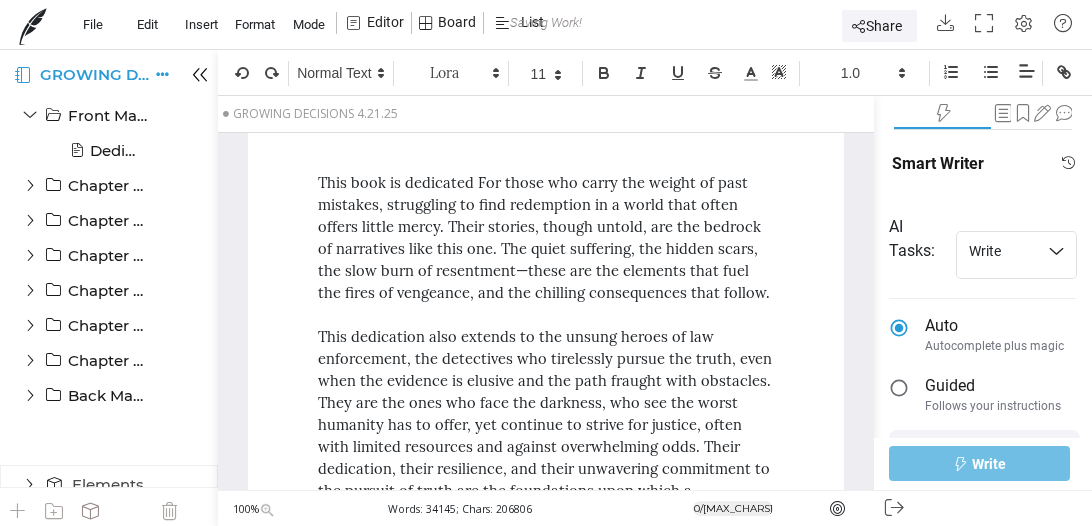 click on "This book is dedicated For those who carry the weight of past mistakes, struggling to find redemption in a world that often offers little mercy. Their stories, though untold, are the bedrock of narratives like this one. The quiet suffering, the hidden scars, the slow burn of resentment—these are the elements that fuel the fires of vengeance, and the chilling consequences that follow." at bounding box center [545, 238] 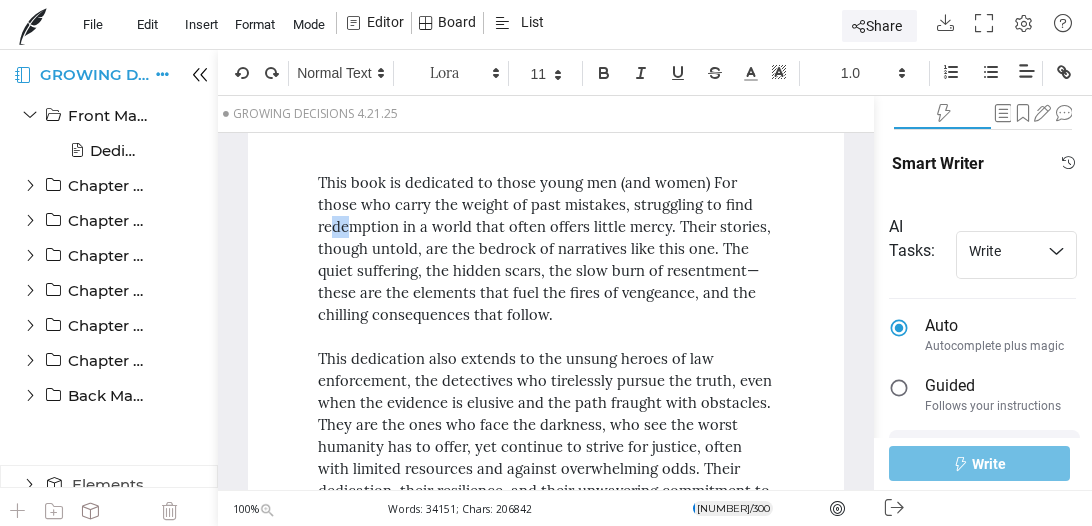 drag, startPoint x: 333, startPoint y: 235, endPoint x: 371, endPoint y: 212, distance: 44.418465 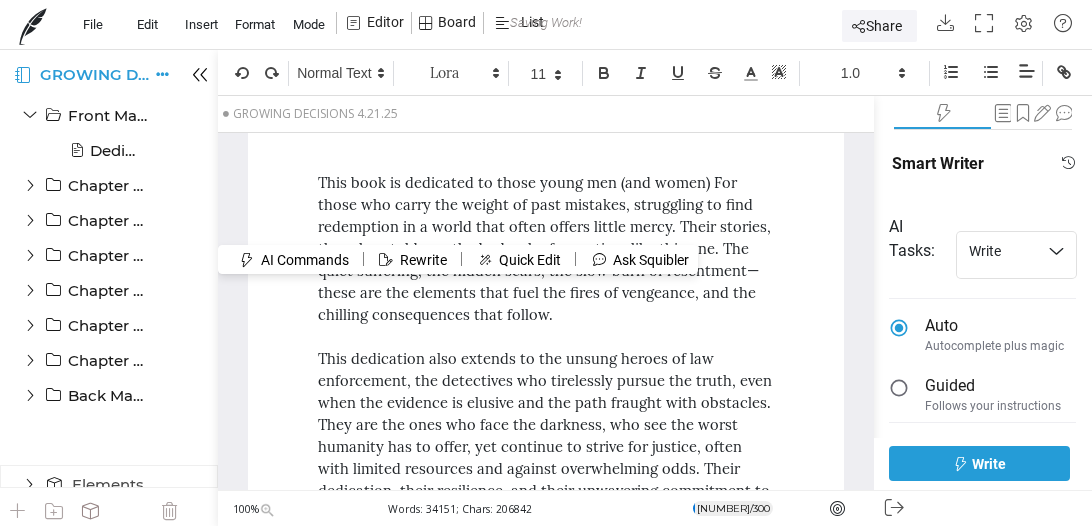 drag, startPoint x: 358, startPoint y: 214, endPoint x: 352, endPoint y: 195, distance: 19.924858 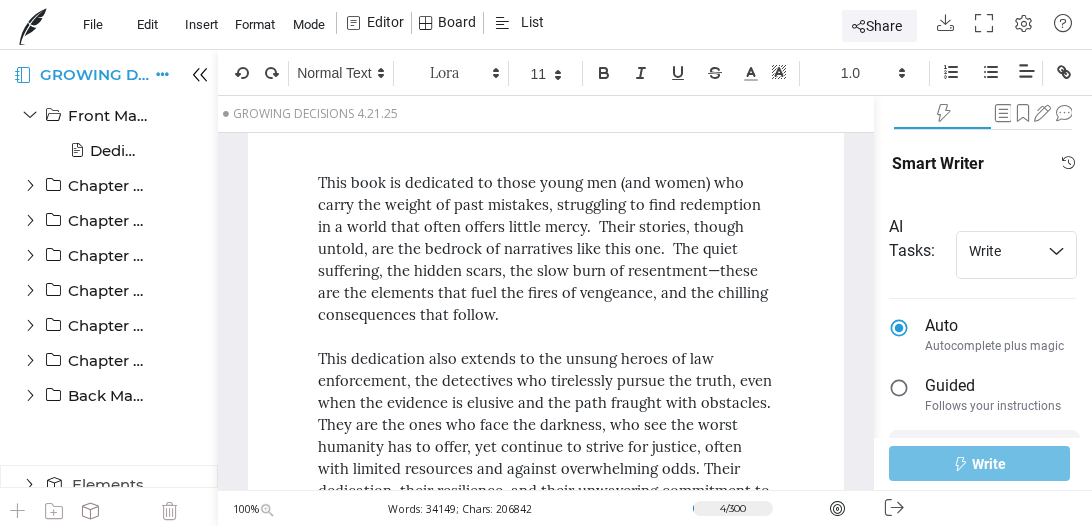 click on "This book is dedicated to those young men (and women) who carry the weight of past mistakes, struggling to find redemption in a world that often offers little mercy.  Their stories, though untold, are the bedrock of narratives like this one.  The quiet suffering, the hidden scars, the slow burn of resentment—these are the elements that fuel the fires of vengeance, and the chilling consequences that follow." at bounding box center (545, 249) 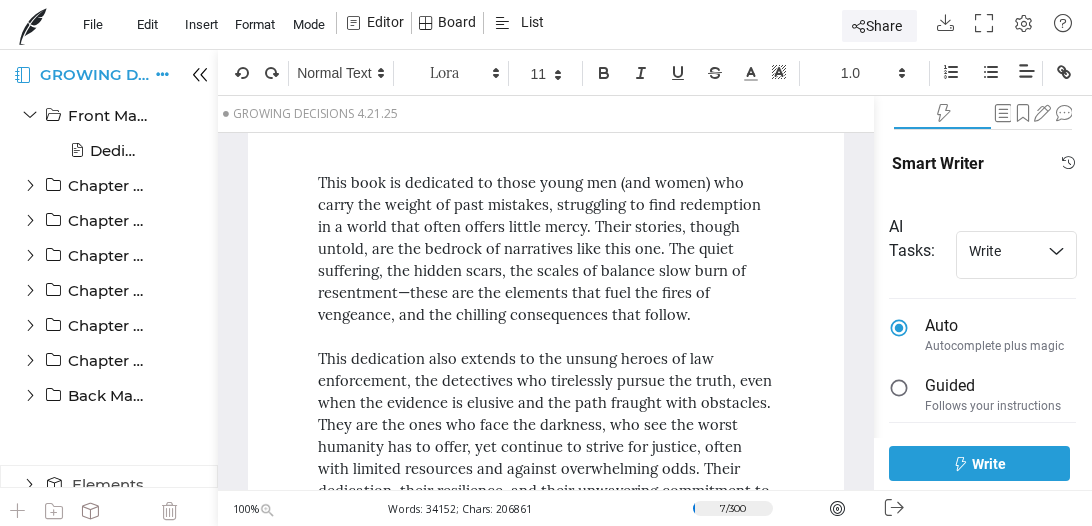 drag, startPoint x: 409, startPoint y: 287, endPoint x: 435, endPoint y: 246, distance: 48.548943 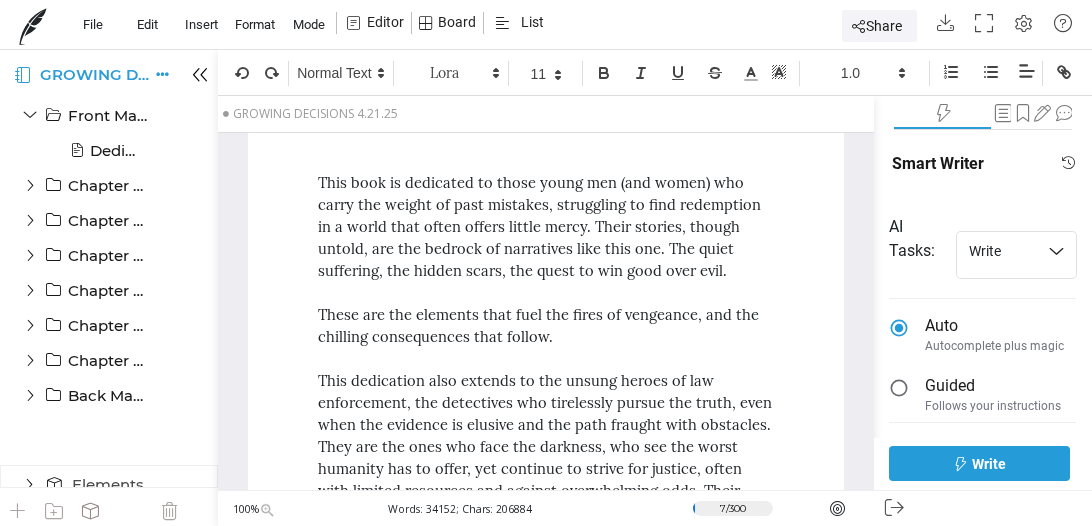 click on "These are the elements that fuel the fires of vengeance, and the chilling consequences that follow." at bounding box center [545, 326] 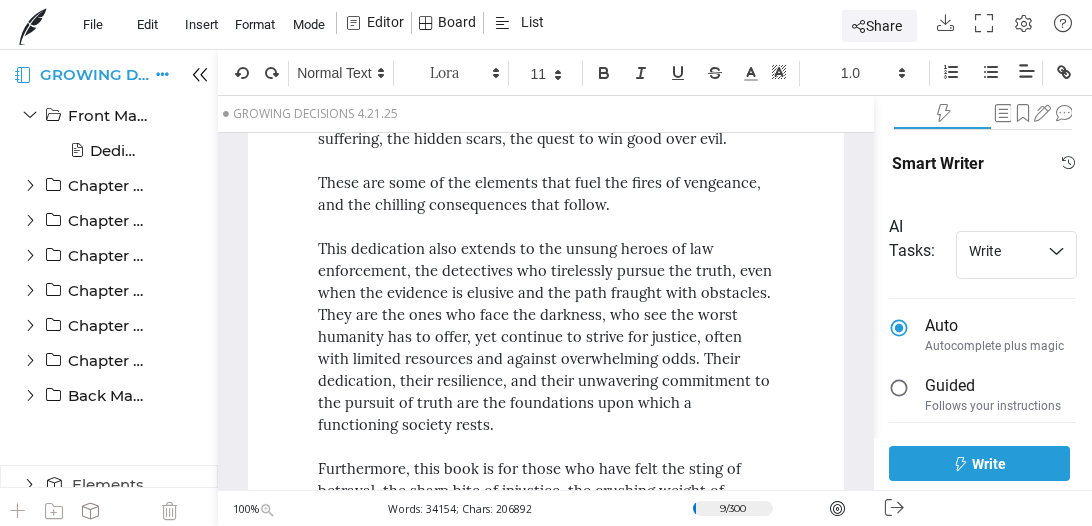 scroll, scrollTop: 166, scrollLeft: 0, axis: vertical 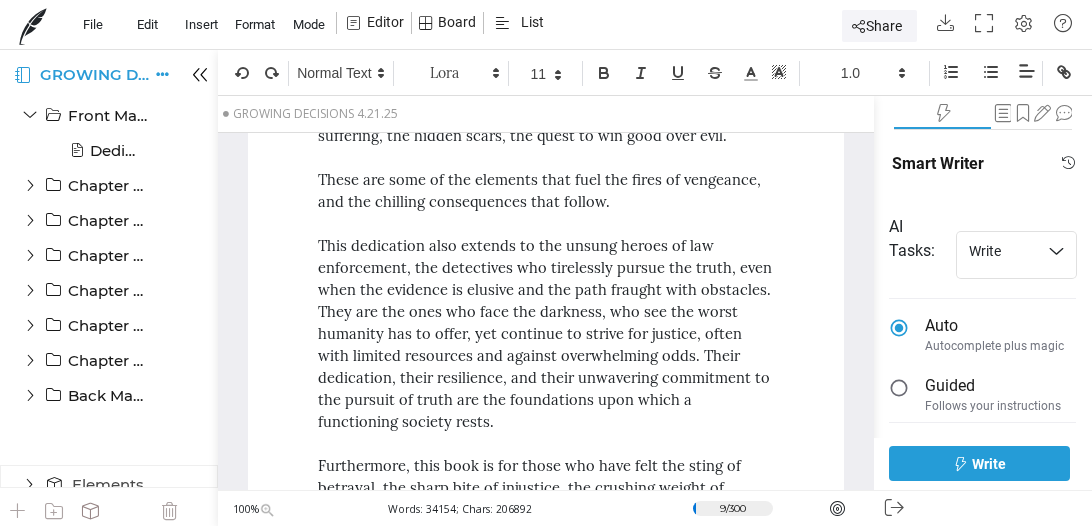 drag, startPoint x: 325, startPoint y: 255, endPoint x: 365, endPoint y: 241, distance: 42.379242 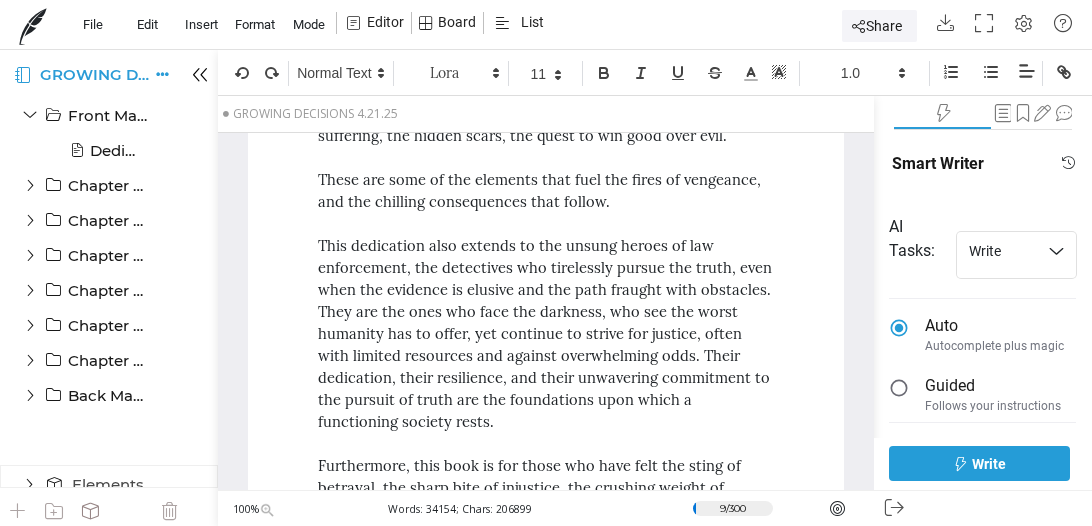 click on "This dedication also extends to the unsung heroes of law enforcement, the detectives who tirelessly pursue the truth, even when the evidence is elusive and the path fraught with obstacles. They are the ones who face the darkness, who see the worst humanity has to offer, yet continue to strive for justice, often with limited resources and against overwhelming odds. Their dedication, their resilience, and their unwavering commitment to the pursuit of truth are the foundations upon which a functioning society rests." at bounding box center [545, 334] 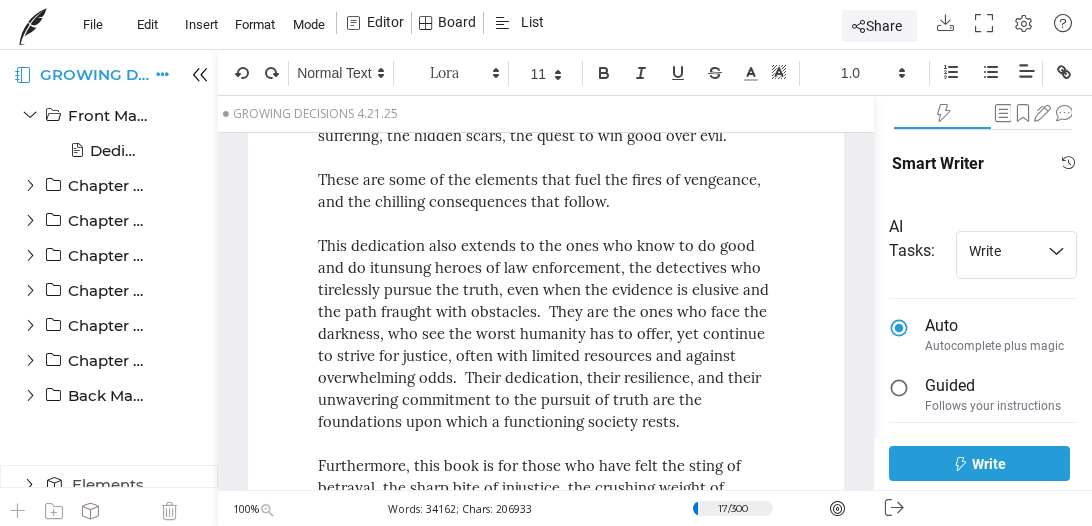 click on "This dedication also extends to the ones who know to do good and do itunsung heroes of law enforcement, the detectives who tirelessly pursue the truth, even when the evidence is elusive and the path fraught with obstacles.  They are the ones who face the darkness, who see the worst humanity has to offer, yet continue to strive for justice, often with limited resources and against overwhelming odds.  Their dedication, their resilience, and their unwavering commitment to the pursuit of truth are the foundations upon which a functioning society rests." at bounding box center (545, 334) 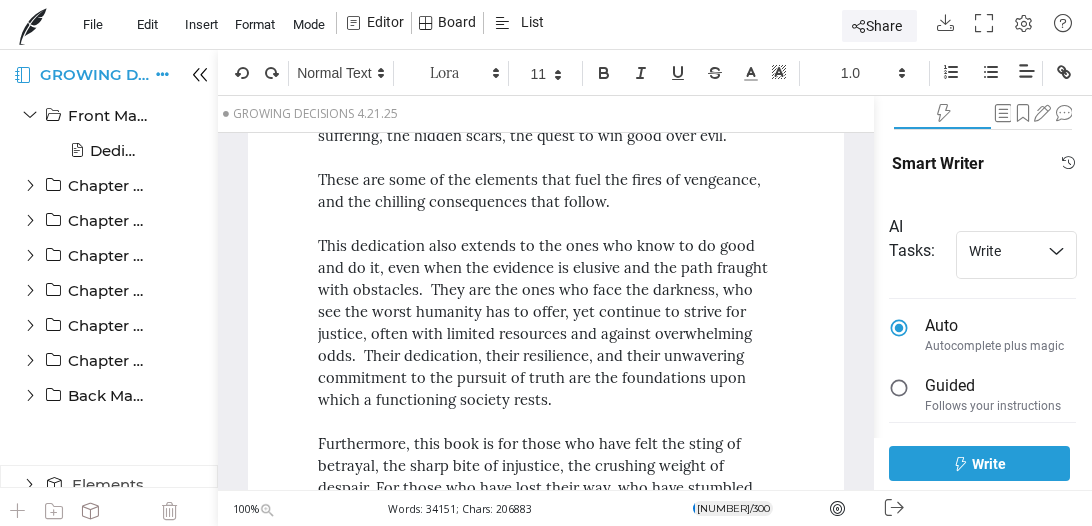 click on "This dedication also extends to the ones who know to do good and do it, even when the evidence is elusive and the path fraught with obstacles.  They are the ones who face the darkness, who see the worst humanity has to offer, yet continue to strive for justice, often with limited resources and against overwhelming odds.  Their dedication, their resilience, and their unwavering commitment to the pursuit of truth are the foundations upon which a functioning society rests." at bounding box center [545, 323] 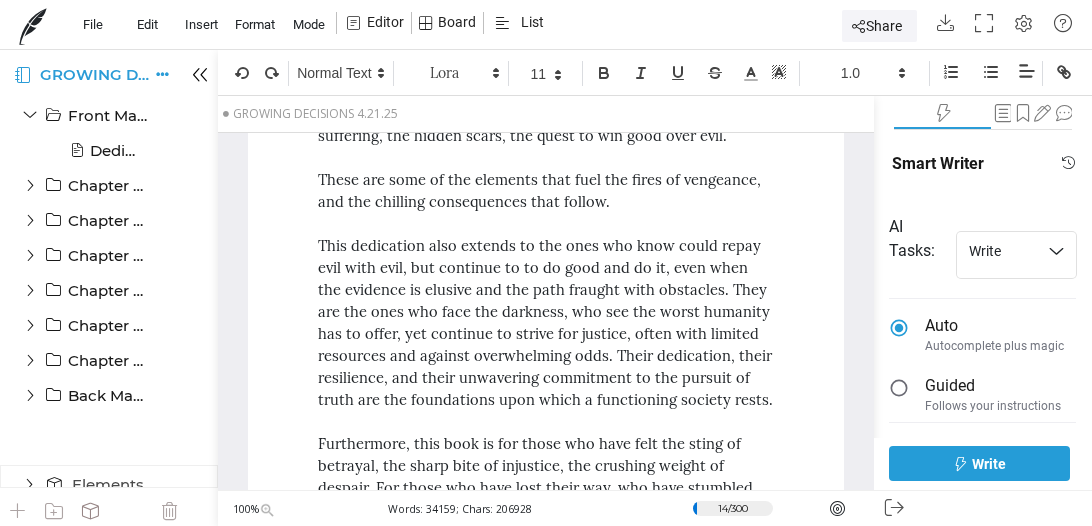 click on "This dedication also extends to the ones who know could repay evil with evil, but continue to to do good and do it, even when the evidence is elusive and the path fraught with obstacles. They are the ones who face the darkness, who see the worst humanity has to offer, yet continue to strive for justice, often with limited resources and against overwhelming odds. Their dedication, their resilience, and their unwavering commitment to the pursuit of truth are the foundations upon which a functioning society rests." at bounding box center (545, 323) 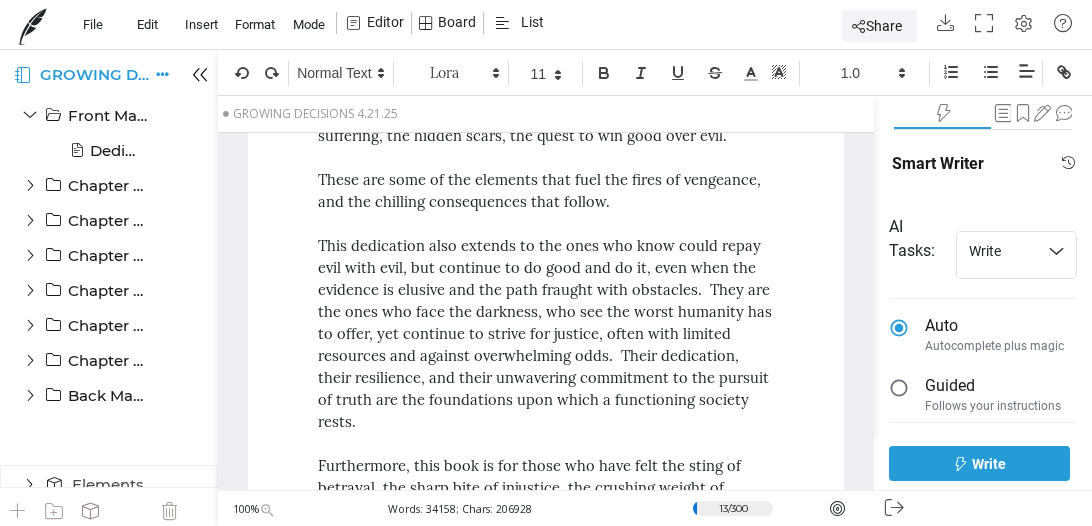 drag, startPoint x: 640, startPoint y: 264, endPoint x: 662, endPoint y: 255, distance: 23.769728 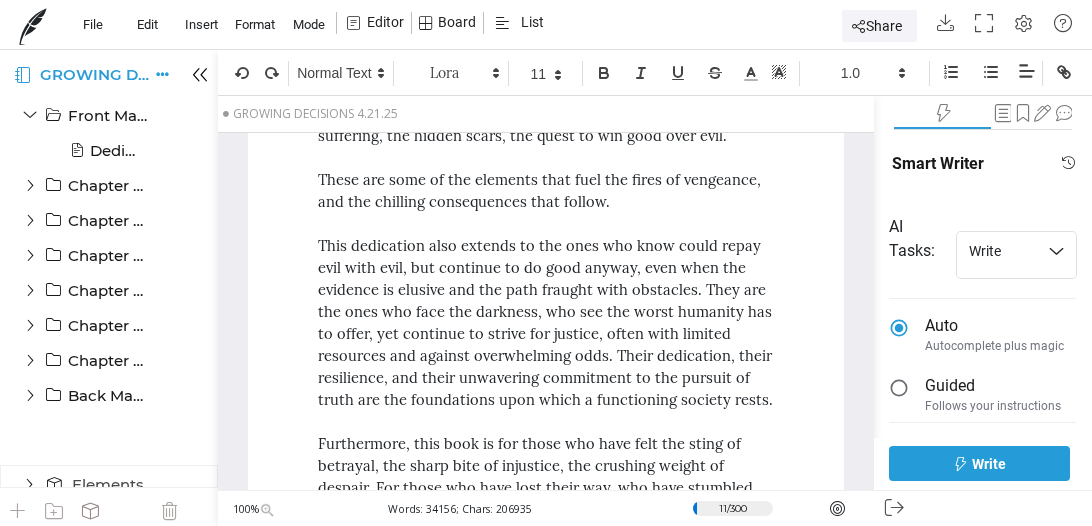 click on "This book is dedicated to those young men (and women) who carry the weight of past mistakes, struggling to find redemption in a world that often offers little mercy.  Their stories, though untold, are the bedrock of narratives like this one.  The quiet suffering, the hidden scars, the quest to win good over evil.   These are some of the elements that fuel the fires of vengeance, and the chilling consequences that follow." at bounding box center (545, 521) 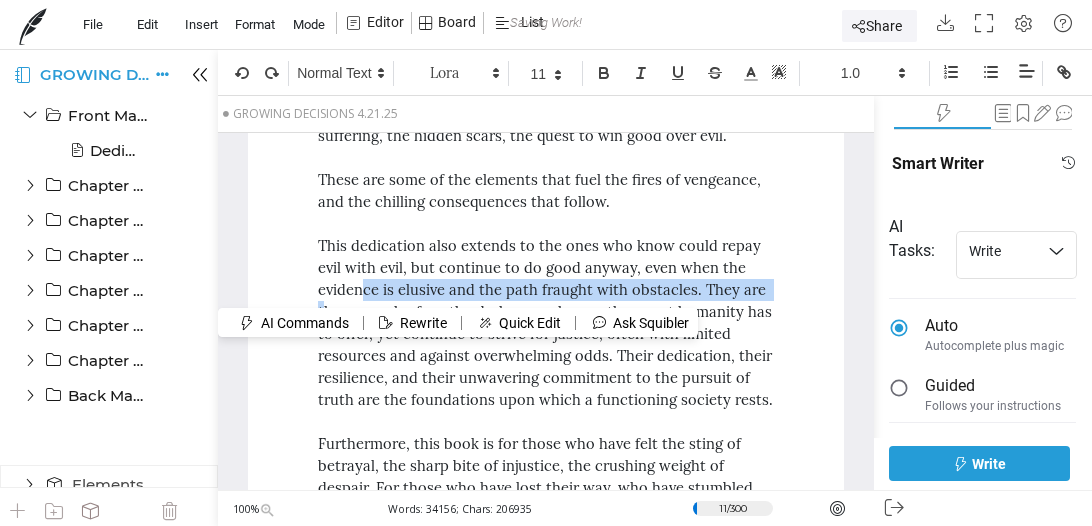 click on "This dedication also extends to the ones who know could repay evil with evil, but continue to do good anyway, even when the evidence is elusive and the path fraught with obstacles. They are the ones who face the darkness, who see the worst humanity has to offer, yet continue to strive for justice, often with limited resources and against overwhelming odds. Their dedication, their resilience, and their unwavering commitment to the pursuit of truth are the foundations upon which a functioning society rests." at bounding box center (545, 323) 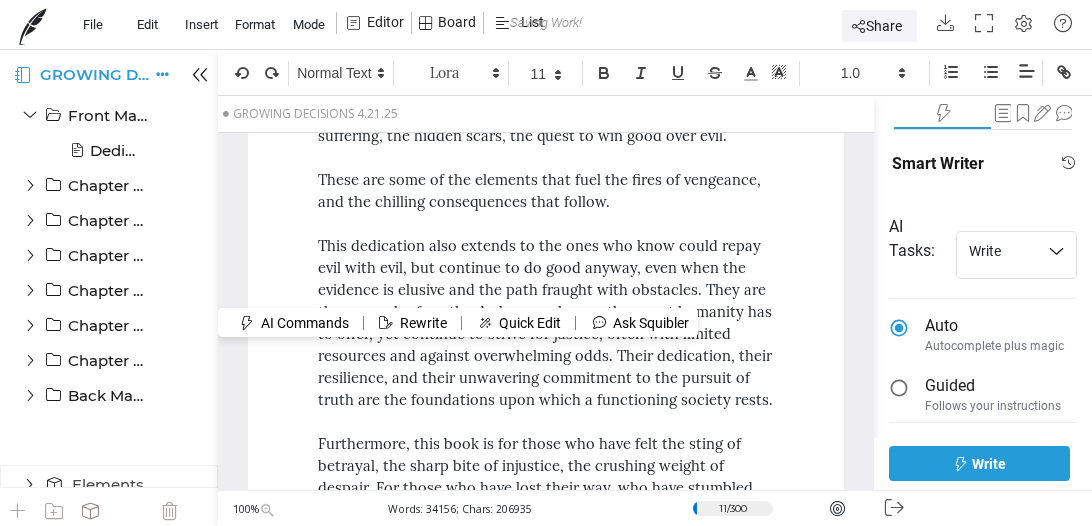 click on "This dedication also extends to the ones who know could repay evil with evil, but continue to do good anyway, even when the evidence is elusive and the path fraught with obstacles. They are the ones who face the darkness, who see the worst humanity has to offer, yet continue to strive for justice, often with limited resources and against overwhelming odds. Their dedication, their resilience, and their unwavering commitment to the pursuit of truth are the foundations upon which a functioning society rests." at bounding box center (545, 323) 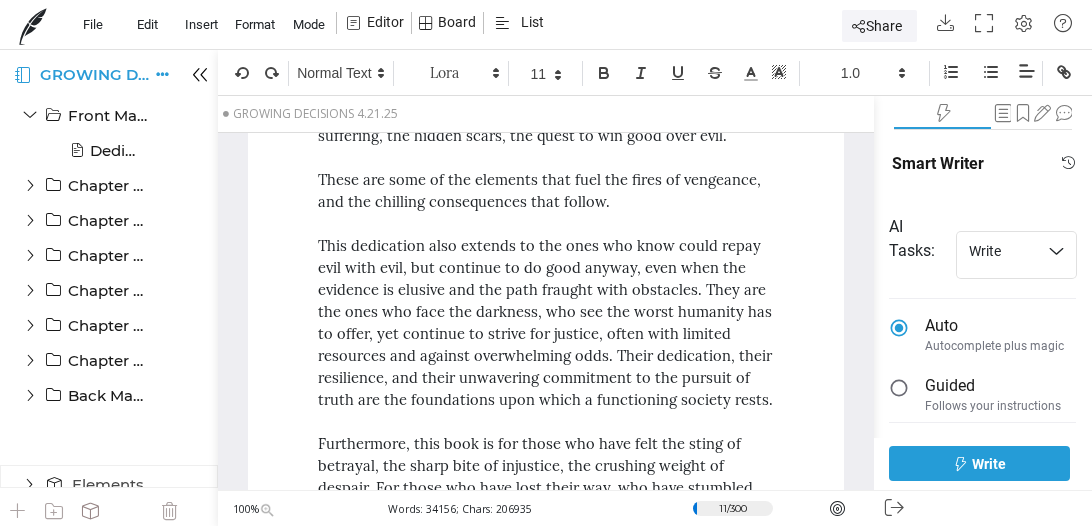 click on "This dedication also extends to the ones who know could repay evil with evil, but continue to do good anyway, even when the evidence is elusive and the path fraught with obstacles. They are the ones who face the darkness, who see the worst humanity has to offer, yet continue to strive for justice, often with limited resources and against overwhelming odds. Their dedication, their resilience, and their unwavering commitment to the pursuit of truth are the foundations upon which a functioning society rests." at bounding box center (545, 323) 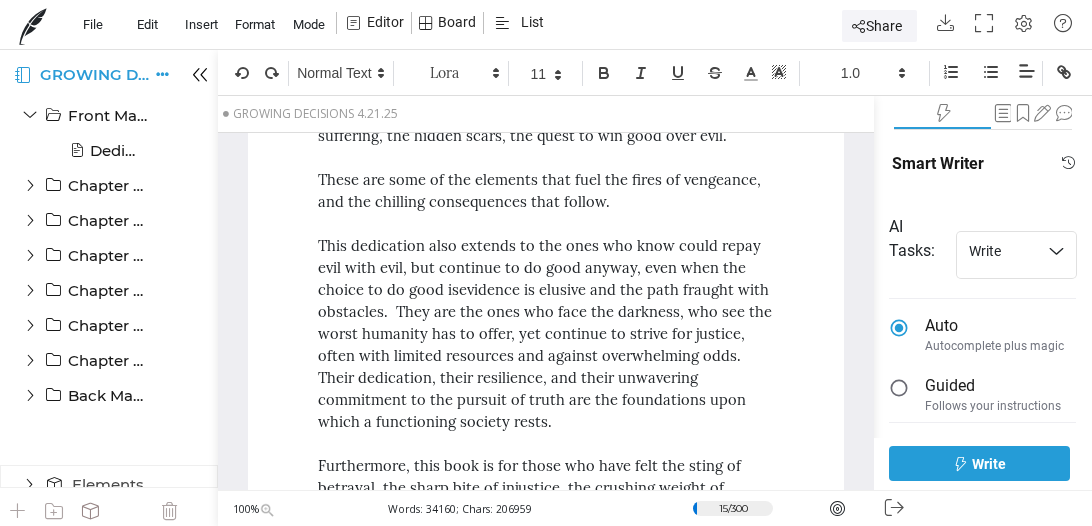click on "This dedication also extends to the ones who know could repay evil with evil, but continue to do good anyway, even when the choice to do good isevidence is elusive and the path fraught with obstacles.  They are the ones who face the darkness, who see the worst humanity has to offer, yet continue to strive for justice, often with limited resources and against overwhelming odds.  Their dedication, their resilience, and their unwavering commitment to the pursuit of truth are the foundations upon which a functioning society rests." at bounding box center (545, 334) 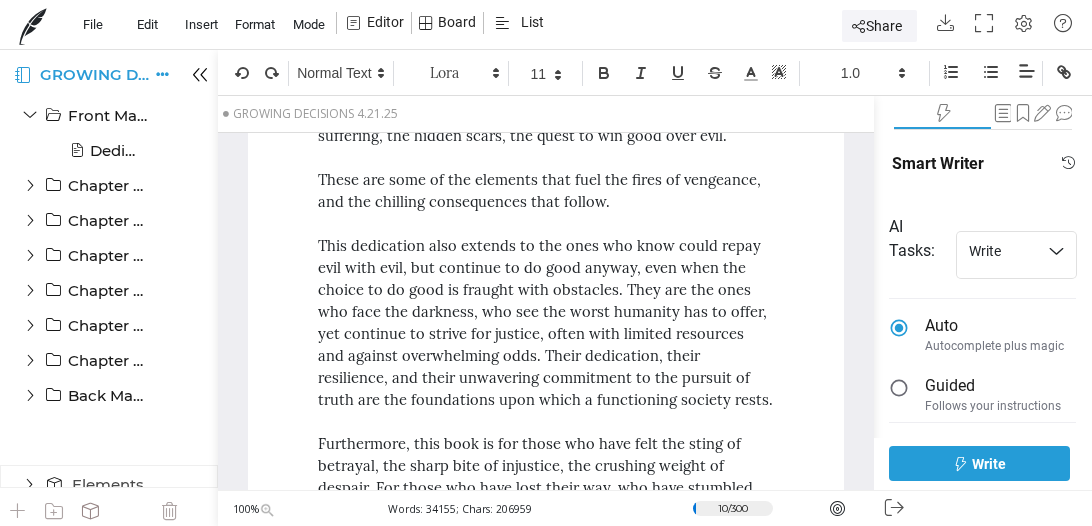 click on "This dedication also extends to the ones who know could repay evil with evil, but continue to do good anyway, even when the choice to do good is fraught with obstacles. They are the ones who face the darkness, who see the worst humanity has to offer, yet continue to strive for justice, often with limited resources and against overwhelming odds. Their dedication, their resilience, and their unwavering commitment to the pursuit of truth are the foundations upon which a functioning society rests." at bounding box center [545, 323] 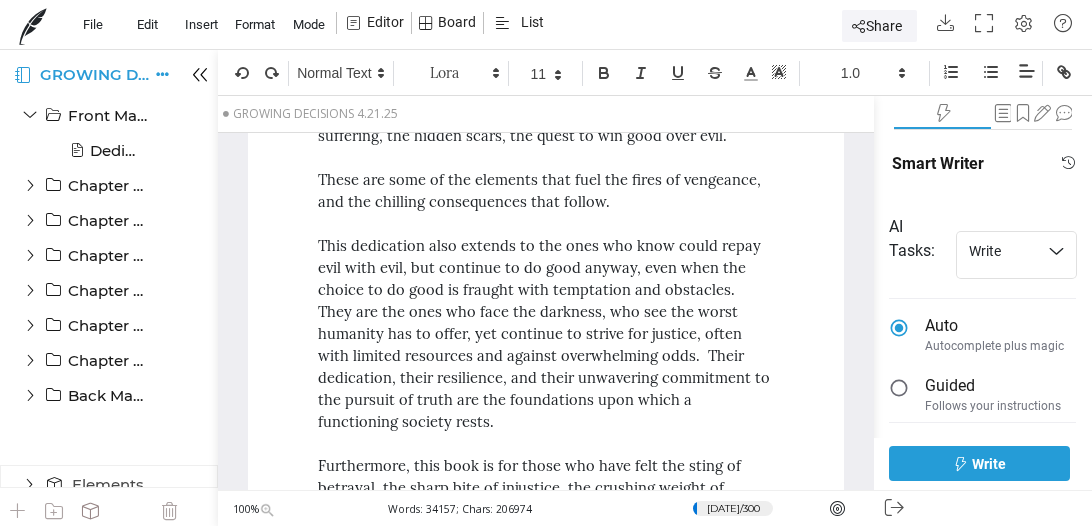 drag, startPoint x: 576, startPoint y: 340, endPoint x: 614, endPoint y: 331, distance: 39.051247 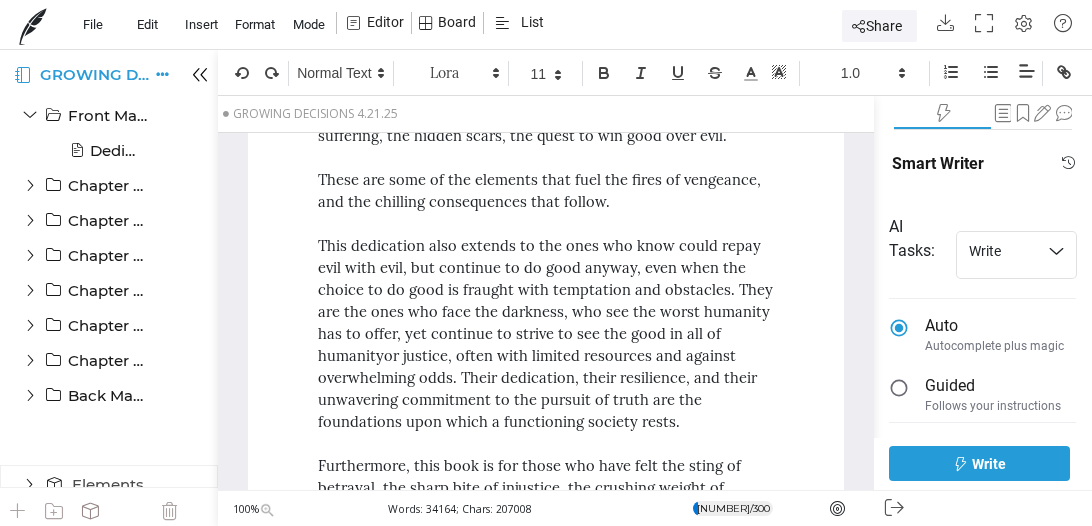 drag, startPoint x: 449, startPoint y: 373, endPoint x: 486, endPoint y: 357, distance: 40.311287 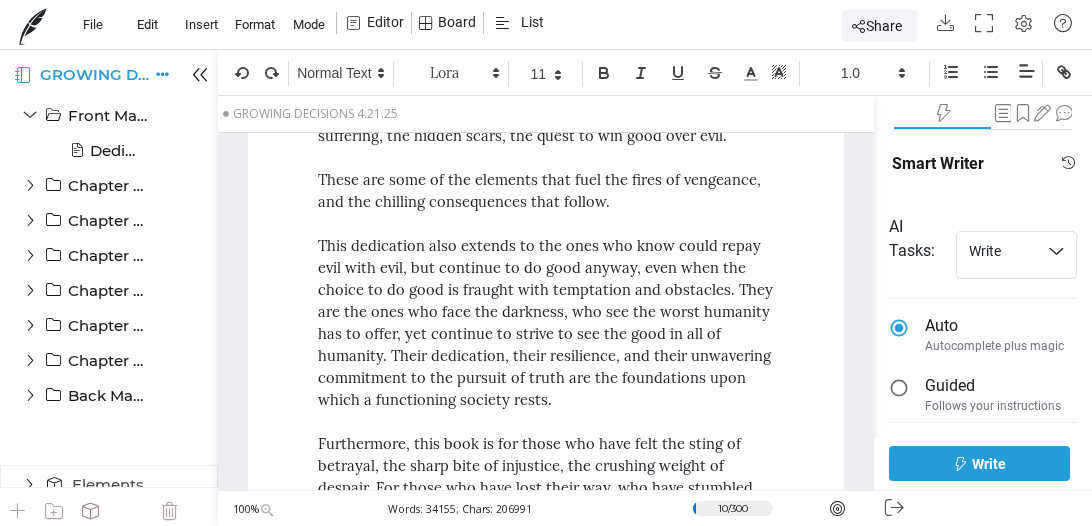 click on "This dedication also extends to the ones who know could repay evil with evil, but continue to do good anyway, even when the choice to do good is fraught with temptation and obstacles. They are the ones who face the darkness, who see the worst humanity has to offer, yet continue to strive to see the good in all of humanity. Their dedication, their resilience, and their unwavering commitment to the pursuit of truth are the foundations upon which a functioning society rests." at bounding box center [545, 323] 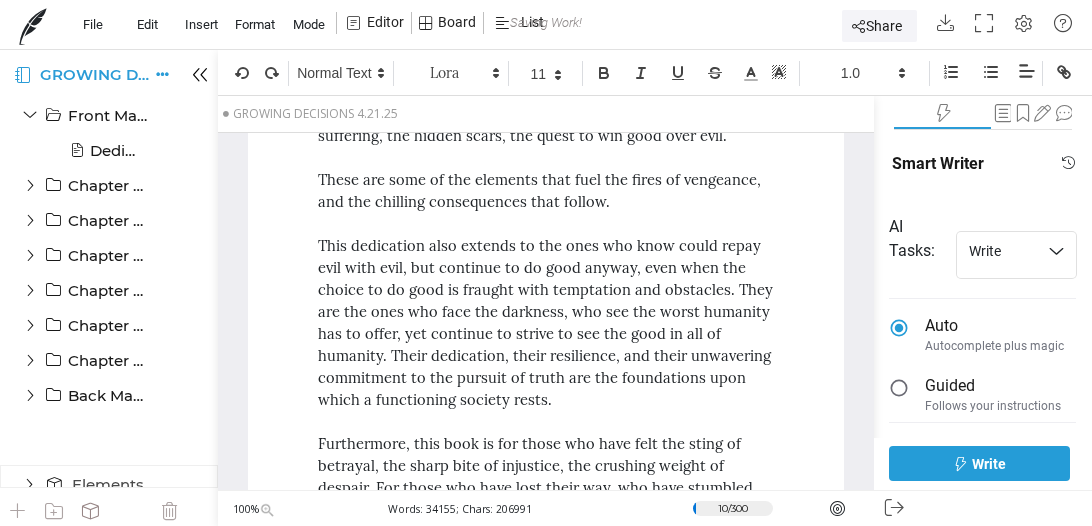 drag, startPoint x: 552, startPoint y: 355, endPoint x: 593, endPoint y: 348, distance: 41.59327 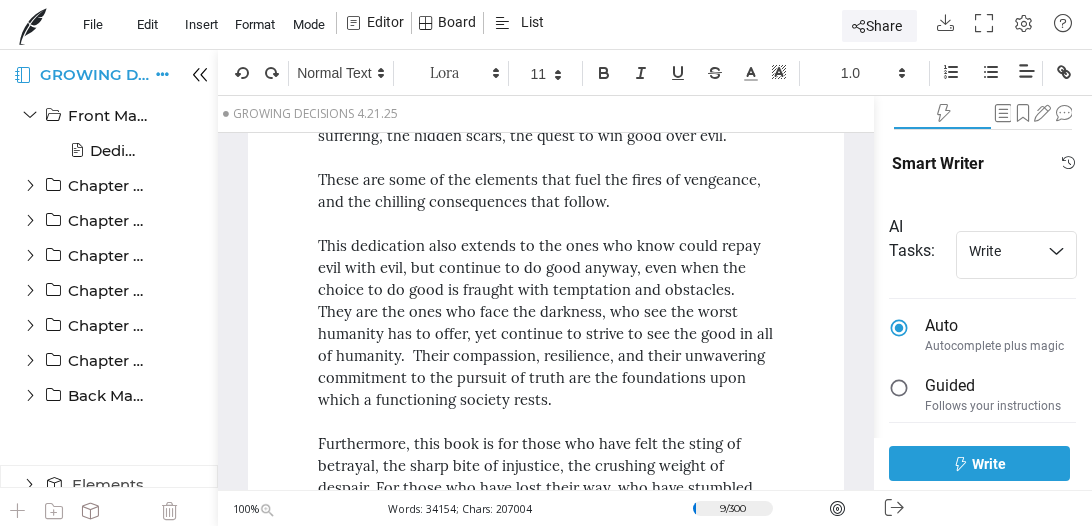 drag, startPoint x: 585, startPoint y: 356, endPoint x: 598, endPoint y: 353, distance: 13.341664 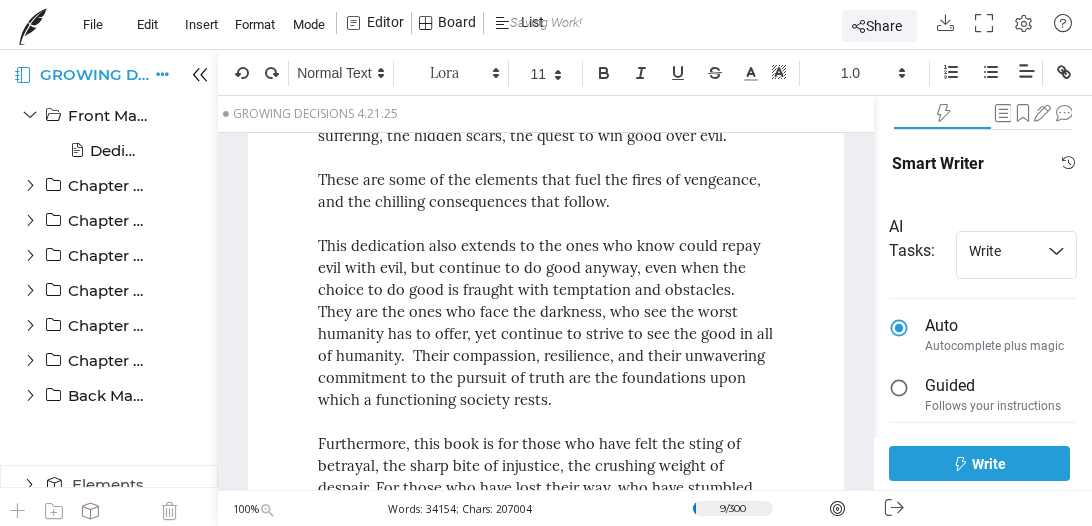 click on "This dedication also extends to the ones who know could repay evil with evil, but continue to do good anyway, even when the choice to do good is fraught with temptation and obstacles.  They are the ones who face the darkness, who see the worst humanity has to offer, yet continue to strive to see the good in all of humanity.  Their compassion, resilience, and their unwavering commitment to the pursuit of truth are the foundations upon which a functioning society rests." at bounding box center (545, 323) 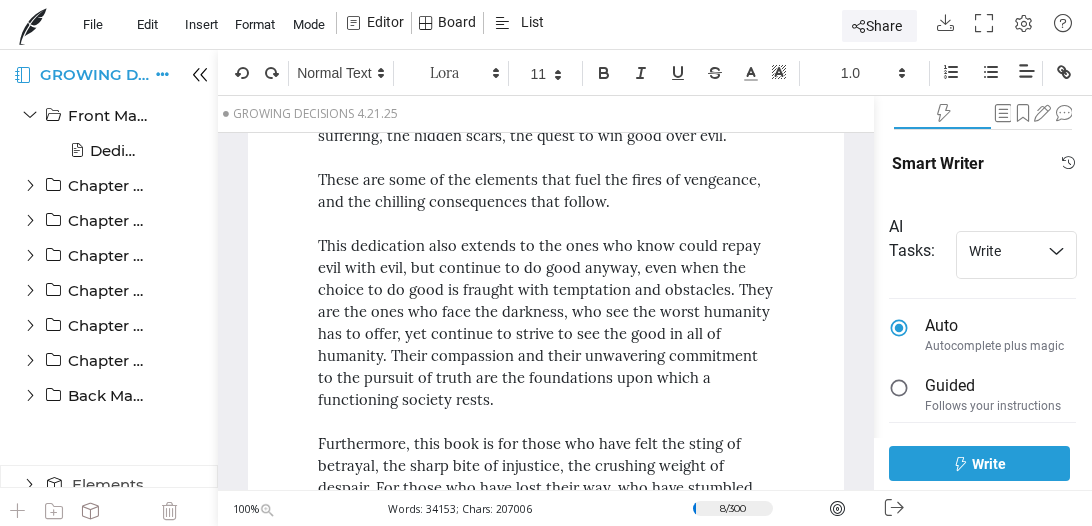 click at bounding box center (612, 201) 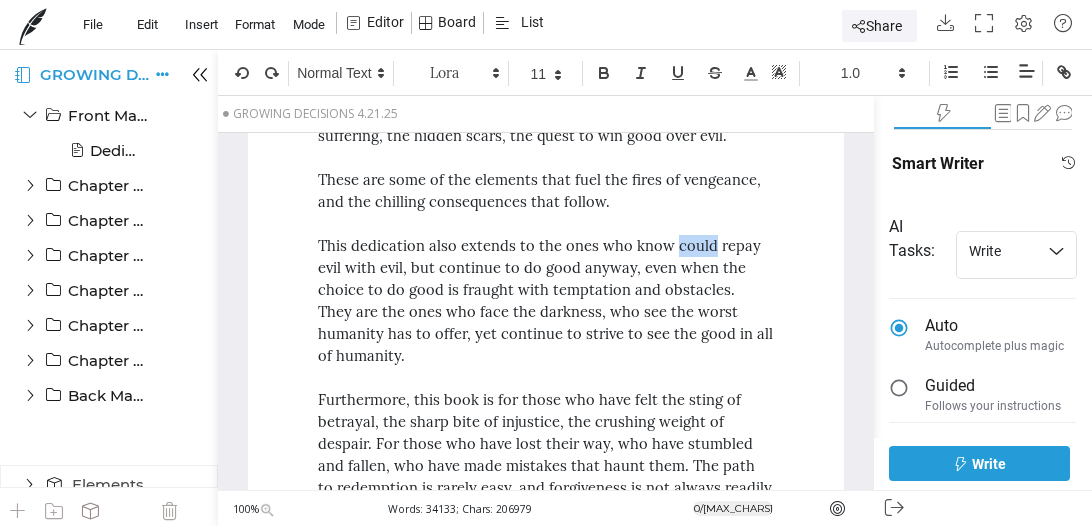 click on "This dedication also extends to the ones who know could repay evil with evil, but continue to do good anyway, even when the choice to do good is fraught with temptation and obstacles.  They are the ones who face the darkness, who see the worst humanity has to offer, yet continue to strive to see the good in all of humanity." at bounding box center [545, 301] 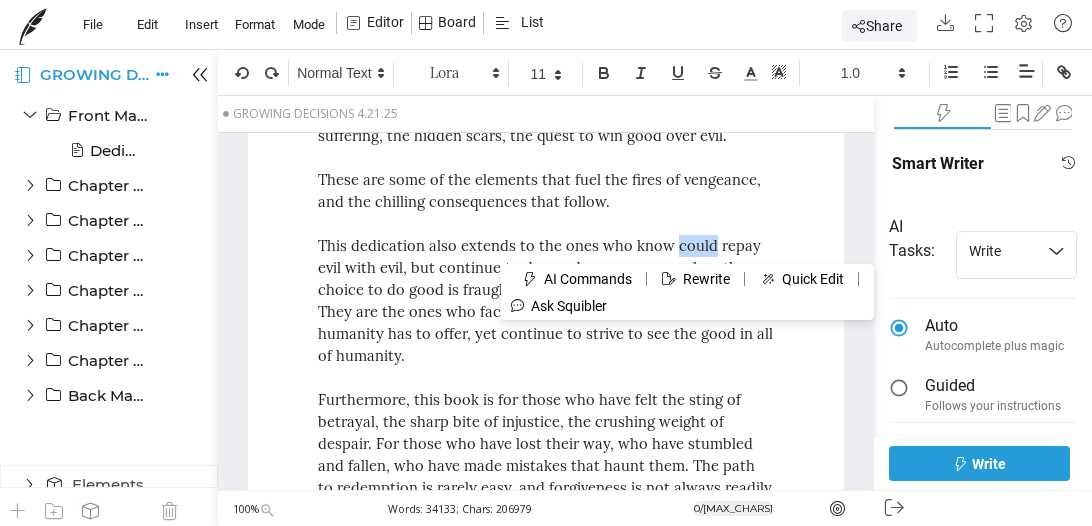 click on "This dedication also extends to the ones who know could repay evil with evil, but continue to do good anyway, even when the choice to do good is fraught with temptation and obstacles.  They are the ones who face the darkness, who see the worst humanity has to offer, yet continue to strive to see the good in all of humanity." at bounding box center (545, 301) 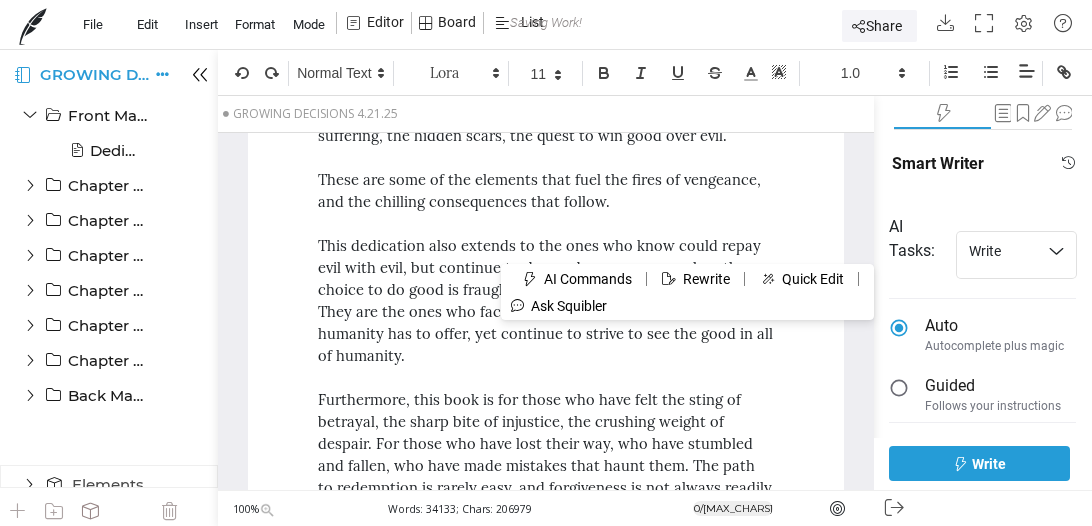 click on "This dedication also extends to the ones who know could repay evil with evil, but continue to do good anyway, even when the choice to do good is fraught with temptation and obstacles.  They are the ones who face the darkness, who see the worst humanity has to offer, yet continue to strive to see the good in all of humanity." at bounding box center (545, 301) 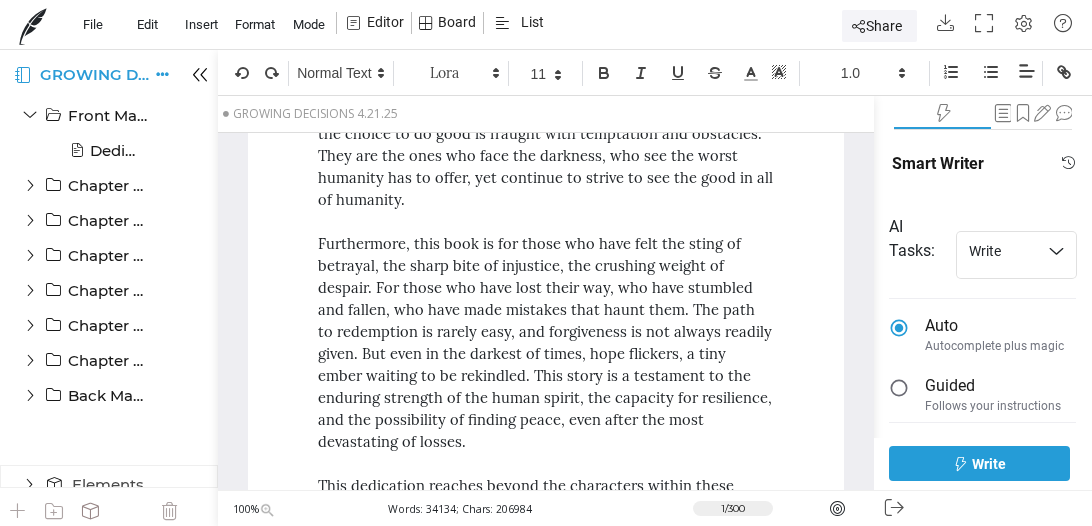 scroll, scrollTop: 335, scrollLeft: 0, axis: vertical 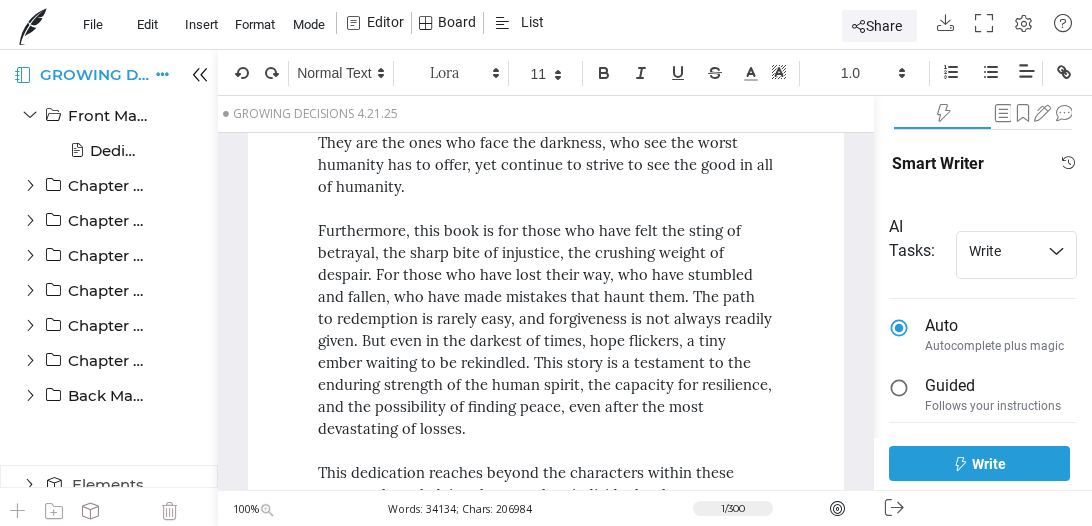 click on "Furthermore, this book is for those who have felt the sting of betrayal, the sharp bite of injustice, the crushing weight of despair. For those who have lost their way, who have stumbled and fallen, who have made mistakes that haunt them. The path to redemption is rarely easy, and forgiveness is not always readily given. But even in the darkest of times, hope flickers, a tiny ember waiting to be rekindled. This story is a testament to the enduring strength of the human spirit, the capacity for resilience, and the possibility of finding peace, even after the most devastating of losses." at bounding box center (545, 330) 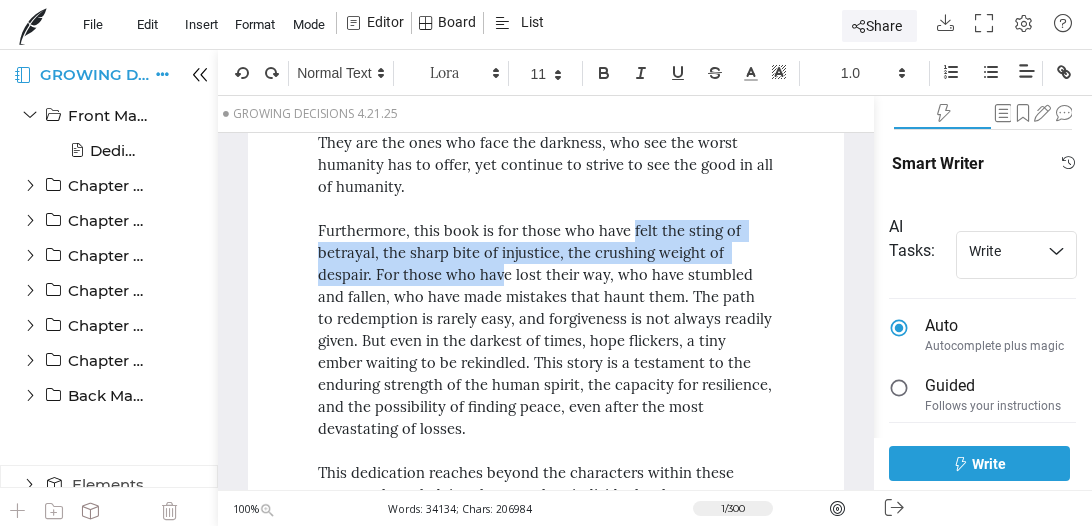 drag, startPoint x: 627, startPoint y: 235, endPoint x: 499, endPoint y: 263, distance: 131.02672 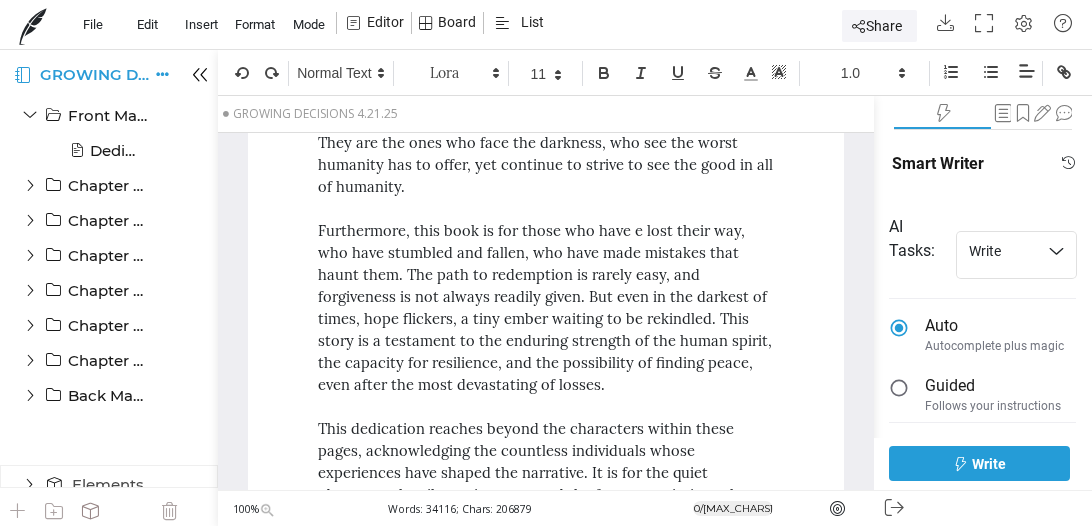 click on "Furthermore, this book is for those who have e lost their way, who have stumbled and fallen, who have made mistakes that haunt them. The path to redemption is rarely easy, and forgiveness is not always readily given. But even in the darkest of times, hope flickers, a tiny ember waiting to be rekindled. This story is a testament to the enduring strength of the human spirit, the capacity for resilience, and the possibility of finding peace, even after the most devastating of losses." at bounding box center (545, 308) 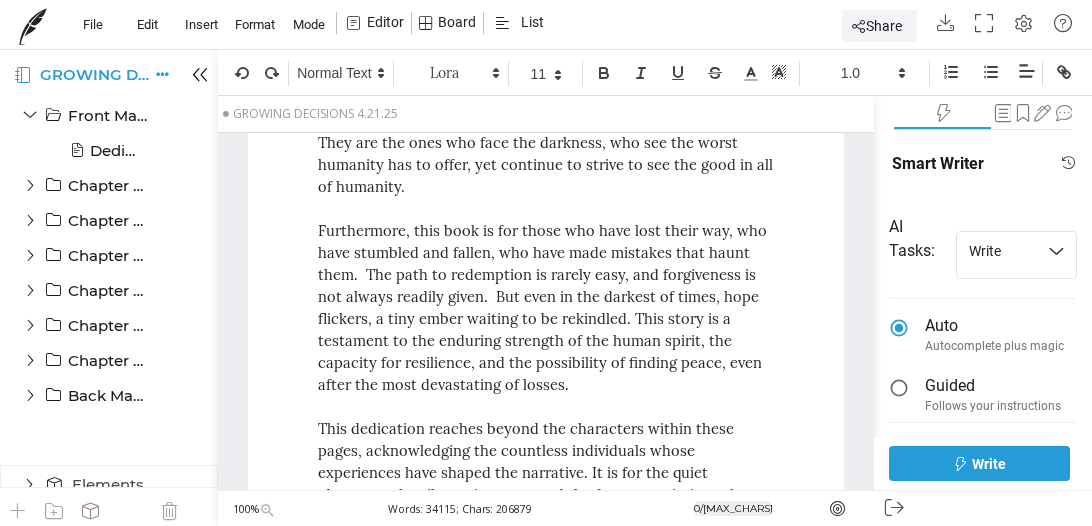 click on "Furthermore, this book is for those who have lost their way, who have stumbled and fallen, who have made mistakes that haunt them.  The path to redemption is rarely easy, and forgiveness is not always readily given.  But even in the darkest of times, hope flickers, a tiny ember waiting to be rekindled. This story is a testament to the enduring strength of the human spirit, the capacity for resilience, and the possibility of finding peace, even after the most devastating of losses." at bounding box center [545, 308] 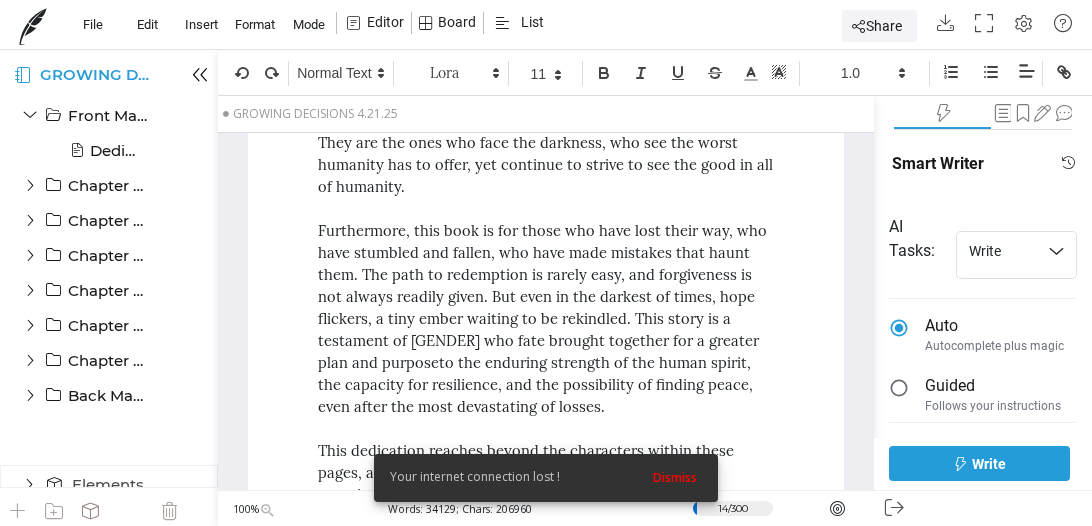 click on "Furthermore, this book is for those who have lost their way, who have stumbled and fallen, who have made mistakes that haunt them. The path to redemption is rarely easy, and forgiveness is not always readily given. But even in the darkest of times, hope flickers, a tiny ember waiting to be rekindled. This story is a testament of [GENDER] who fate brought together for a greater plan and purposeto the enduring strength of the human spirit, the capacity for resilience, and the possibility of finding peace, even after the most devastating of losses." at bounding box center (545, 319) 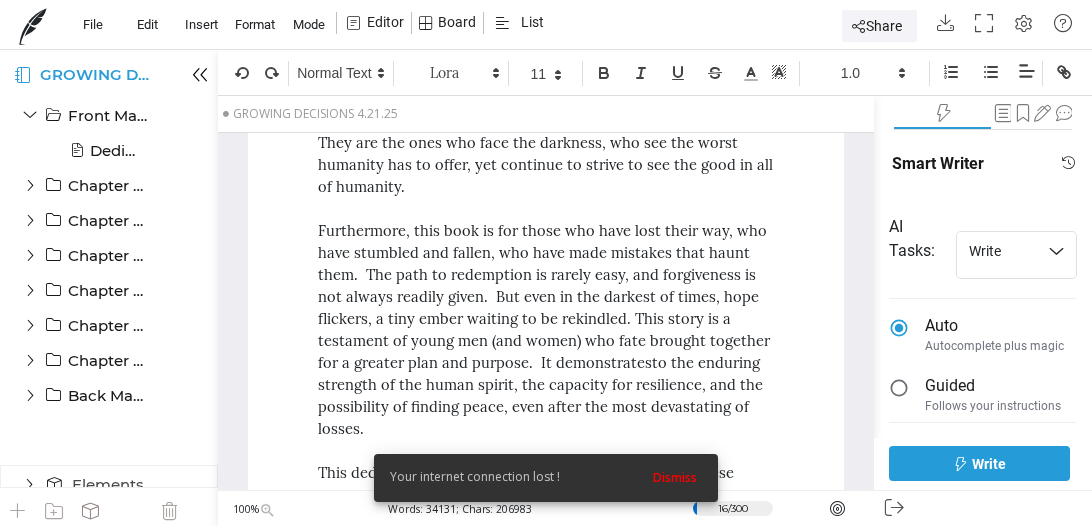 click on "Furthermore, this book is for those who have lost their way, who have stumbled and fallen, who have made mistakes that haunt them.  The path to redemption is rarely easy, and forgiveness is not always readily given.  But even in the darkest of times, hope flickers, a tiny ember waiting to be rekindled. This story is a testament of young men (and women) who fate brought together for a greater plan and purpose.  It demonstratesto the enduring strength of the human spirit, the capacity for resilience, and the possibility of finding peace, even after the most devastating of losses." at bounding box center [545, 330] 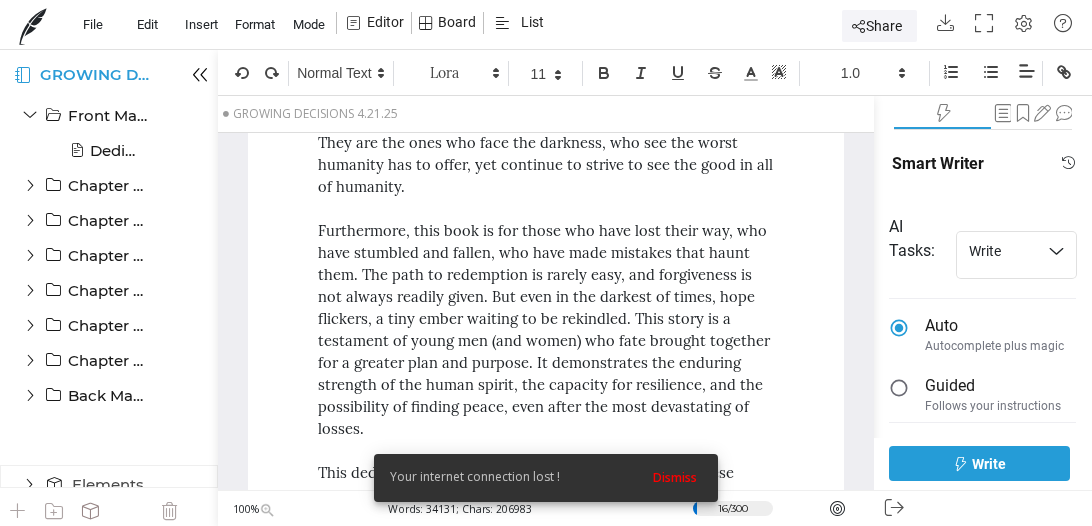 drag, startPoint x: 360, startPoint y: 421, endPoint x: 472, endPoint y: 377, distance: 120.33287 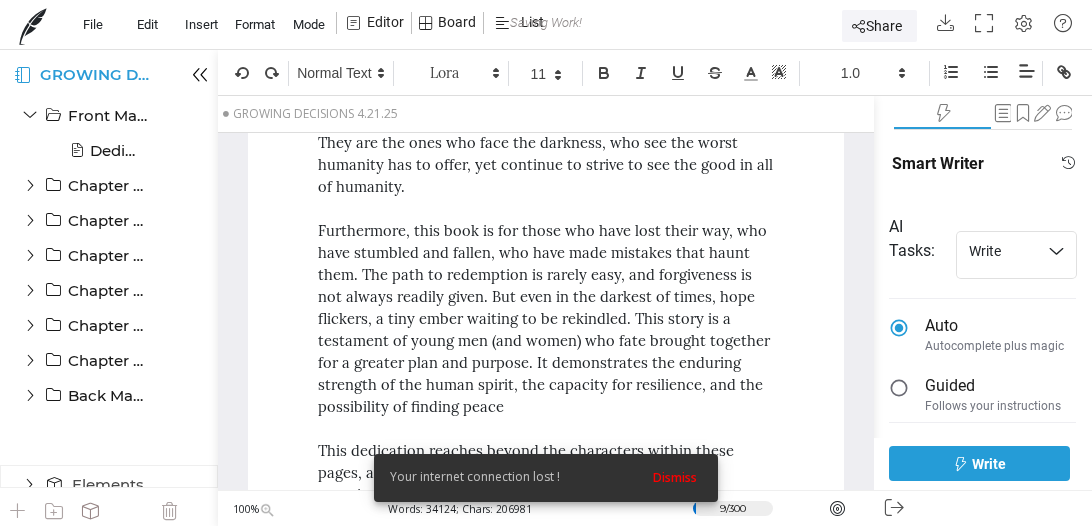 click on "Furthermore, this book is for those who have lost their way, who have stumbled and fallen, who have made mistakes that haunt them. The path to redemption is rarely easy, and forgiveness is not always readily given. But even in the darkest of times, hope flickers, a tiny ember waiting to be rekindled. This story is a testament of young men (and women) who fate brought together for a greater plan and purpose. It demonstrates the enduring strength of the human spirit, the capacity for resilience, and the possibility of finding peace" at bounding box center [545, 319] 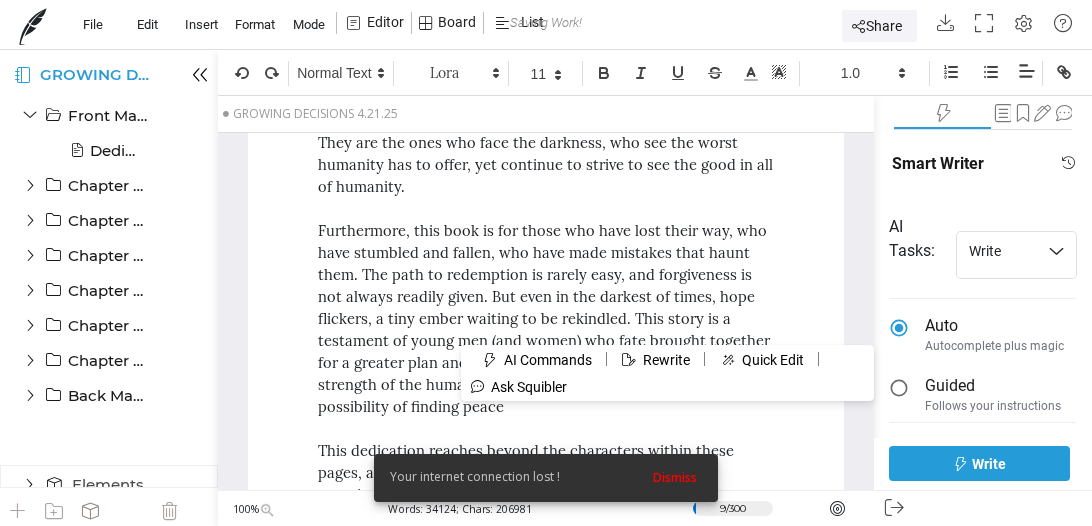 click at bounding box center [545, 429] 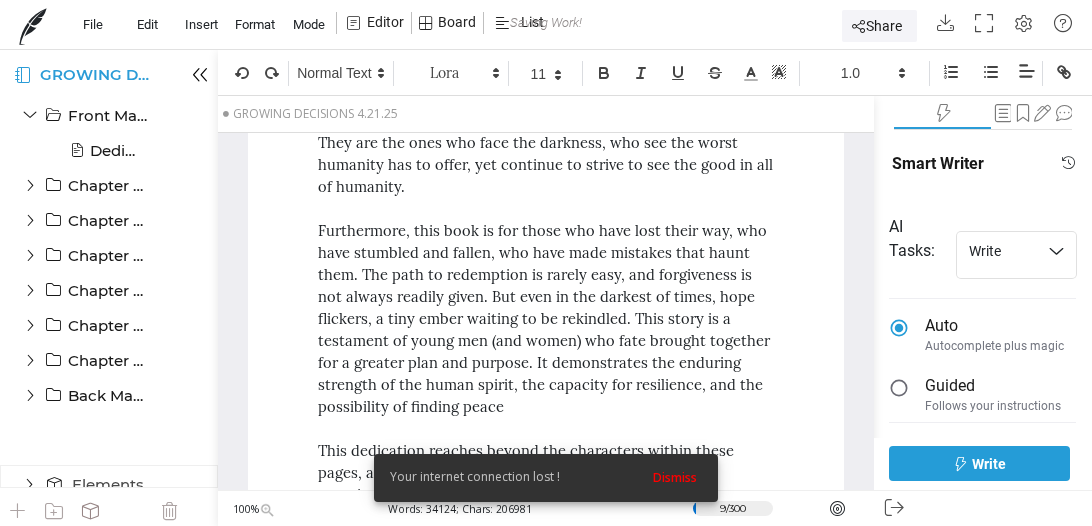 click on "Furthermore, this book is for those who have lost their way, who have stumbled and fallen, who have made mistakes that haunt them. The path to redemption is rarely easy, and forgiveness is not always readily given. But even in the darkest of times, hope flickers, a tiny ember waiting to be rekindled. This story is a testament of young men (and women) who fate brought together for a greater plan and purpose. It demonstrates the enduring strength of the human spirit, the capacity for resilience, and the possibility of finding peace" at bounding box center (545, 319) 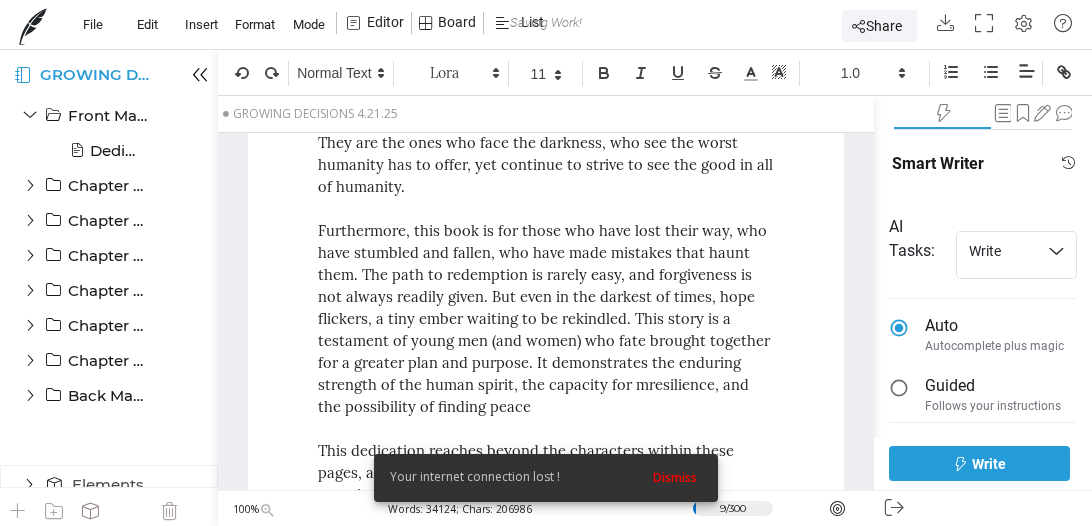 click on "Furthermore, this book is for those who have lost their way, who have stumbled and fallen, who have made mistakes that haunt them. The path to redemption is rarely easy, and forgiveness is not always readily given. But even in the darkest of times, hope flickers, a tiny ember waiting to be rekindled. This story is a testament of young men (and women) who fate brought together for a greater plan and purpose. It demonstrates the enduring strength of the human spirit, the capacity for mresilience, and the possibility of finding peace" at bounding box center [545, 319] 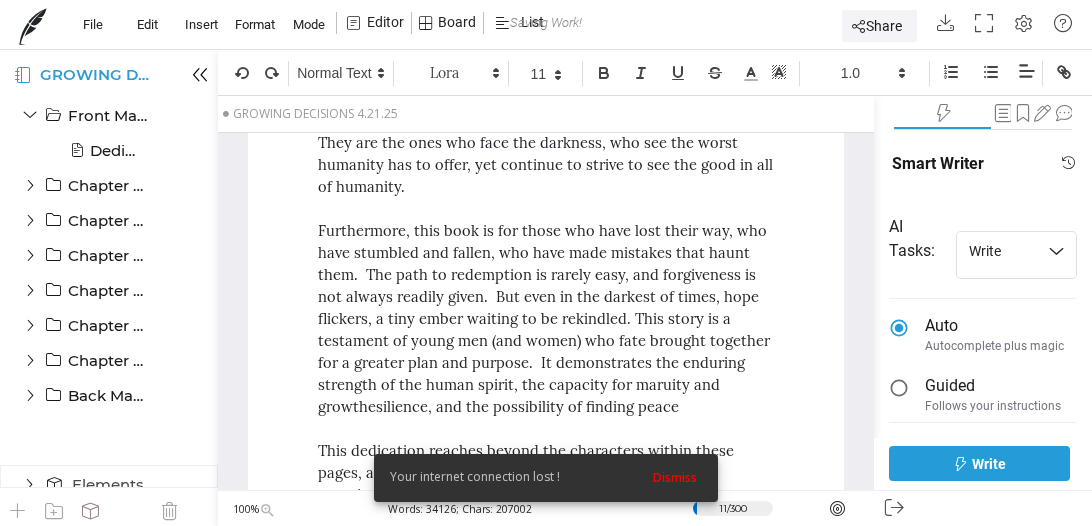 drag, startPoint x: 670, startPoint y: 409, endPoint x: 682, endPoint y: 392, distance: 20.808653 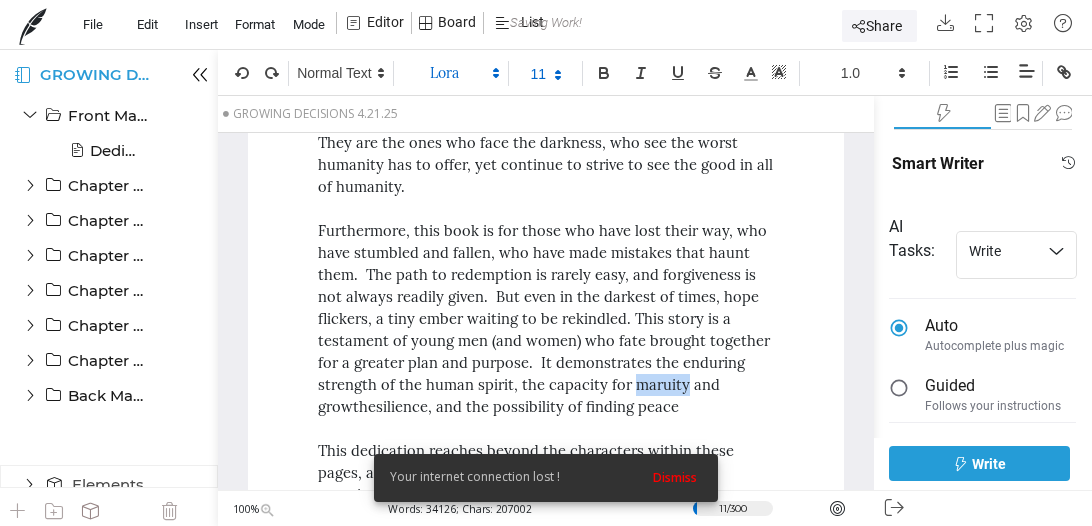 click on "Furthermore, this book is for those who have lost their way, who have stumbled and fallen, who have made mistakes that haunt them.  The path to redemption is rarely easy, and forgiveness is not always readily given.  But even in the darkest of times, hope flickers, a tiny ember waiting to be rekindled. This story is a testament of young men (and women) who fate brought together for a greater plan and purpose.  It demonstrates the enduring strength of the human spirit, the capacity for maruity and growthesilience, and the possibility of finding peace" at bounding box center (545, 319) 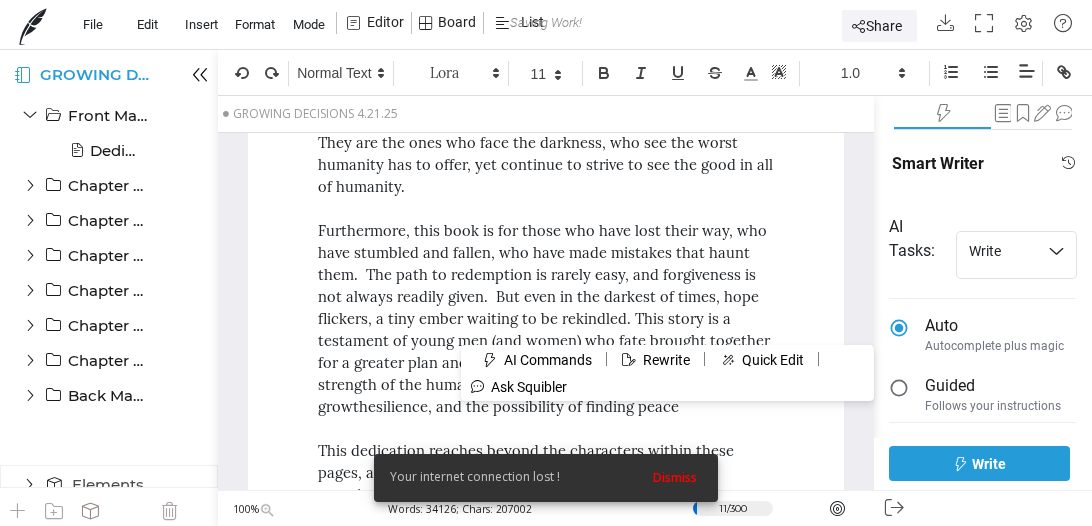 click at bounding box center [545, 429] 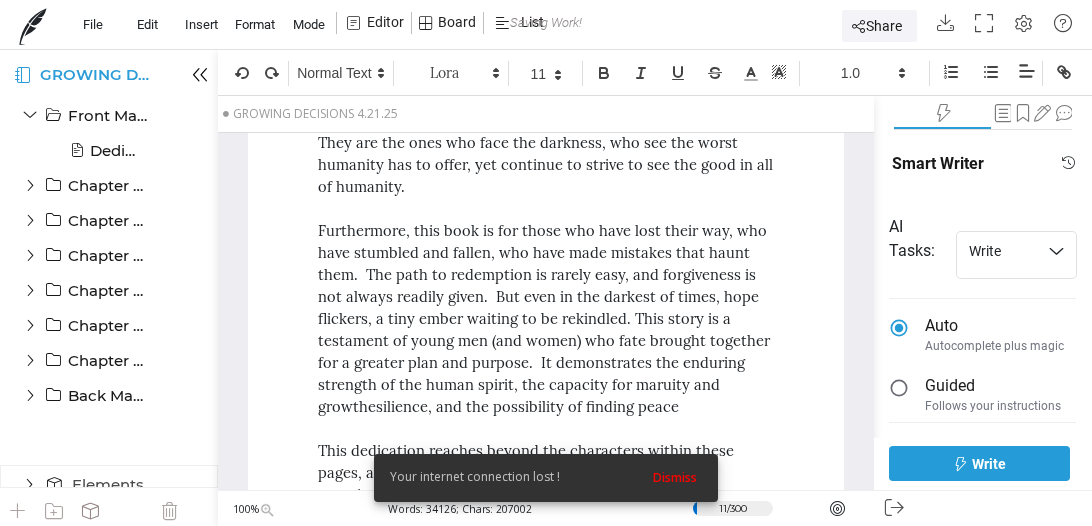 click on "Furthermore, this book is for those who have lost their way, who have stumbled and fallen, who have made mistakes that haunt them.  The path to redemption is rarely easy, and forgiveness is not always readily given.  But even in the darkest of times, hope flickers, a tiny ember waiting to be rekindled. This story is a testament of young men (and women) who fate brought together for a greater plan and purpose.  It demonstrates the enduring strength of the human spirit, the capacity for maruity and growthesilience, and the possibility of finding peace" at bounding box center (545, 319) 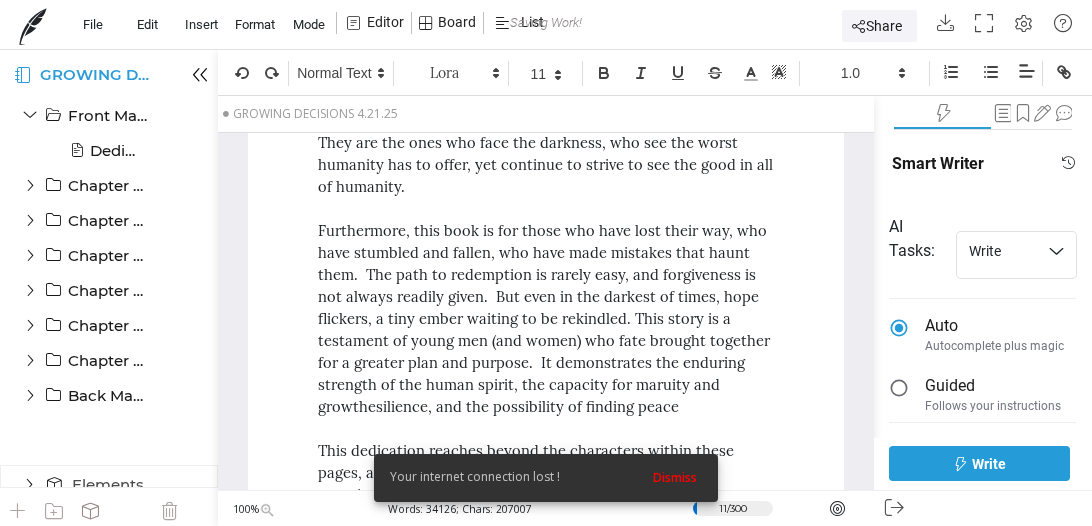 click on "Furthermore, this book is for those who have lost their way, who have stumbled and fallen, who have made mistakes that haunt them.  The path to redemption is rarely easy, and forgiveness is not always readily given.  But even in the darkest of times, hope flickers, a tiny ember waiting to be rekindled. This story is a testament of young men (and women) who fate brought together for a greater plan and purpose.  It demonstrates the enduring strength of the human spirit, the capacity for maruity and growthesilience, and the possibility of finding peace" at bounding box center (545, 319) 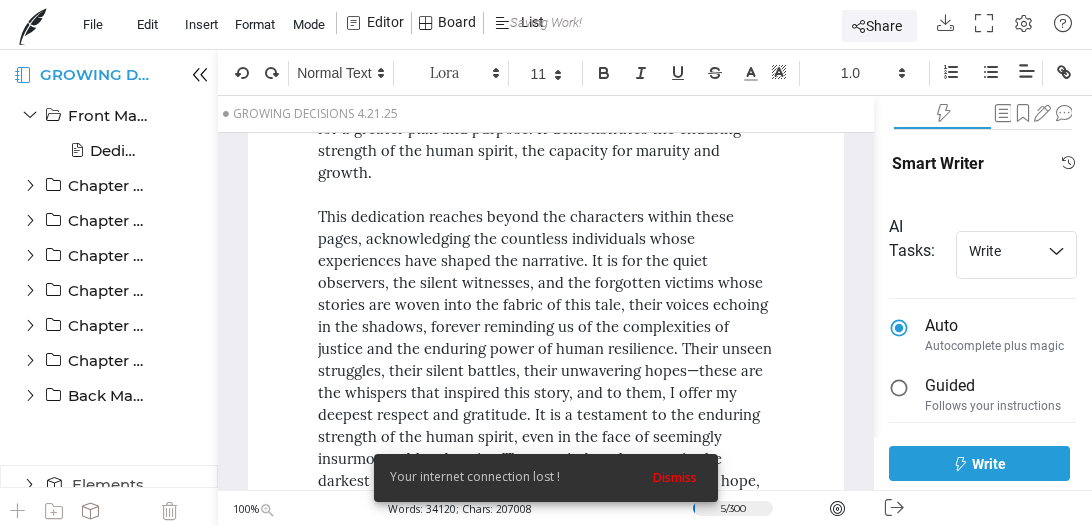 scroll, scrollTop: 572, scrollLeft: 0, axis: vertical 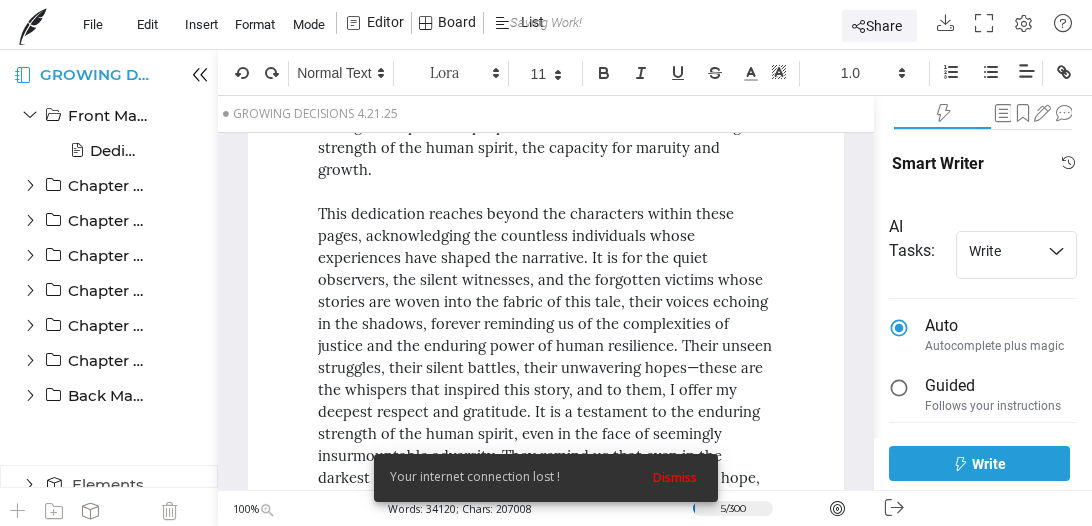 click on "This dedication reaches beyond the characters within these pages, acknowledging the countless individuals whose experiences have shaped the narrative. It is for the quiet observers, the silent witnesses, and the forgotten victims whose stories are woven into the fabric of this tale, their voices echoing in the shadows, forever reminding us of the complexities of justice and the enduring power of human resilience. Their unseen struggles, their silent battles, their unwavering hopes—these are the whispers that inspired this story, and to them, I offer my deepest respect and gratitude. It is a testament to the enduring strength of the human spirit, even in the face of seemingly insurmountable adversity. They remind us that even in the darkest corners of the world, there is always a glimmer of hope, waiting to be found. This book is dedicated to them, and to all those whose stories remain untold." at bounding box center [545, 368] 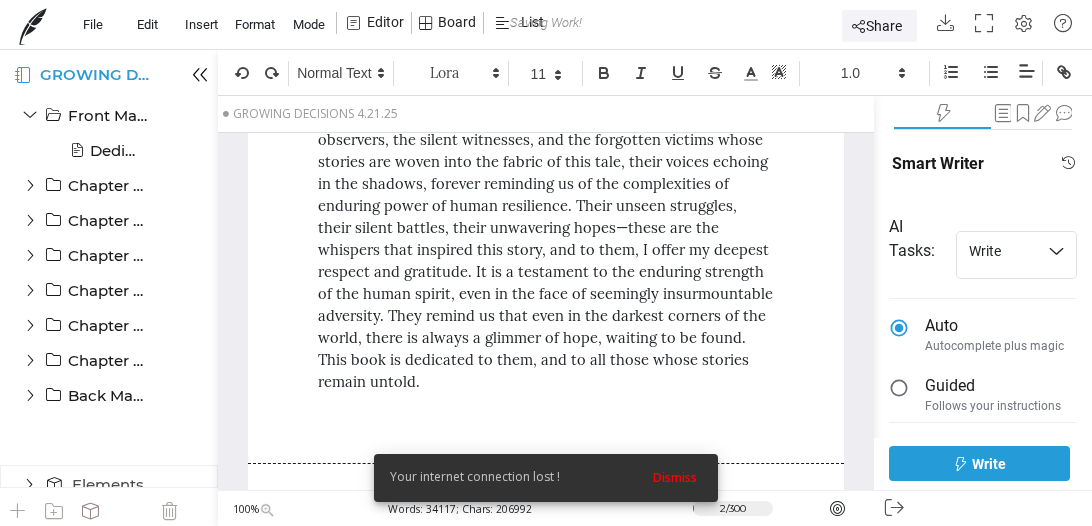 scroll, scrollTop: 749, scrollLeft: 0, axis: vertical 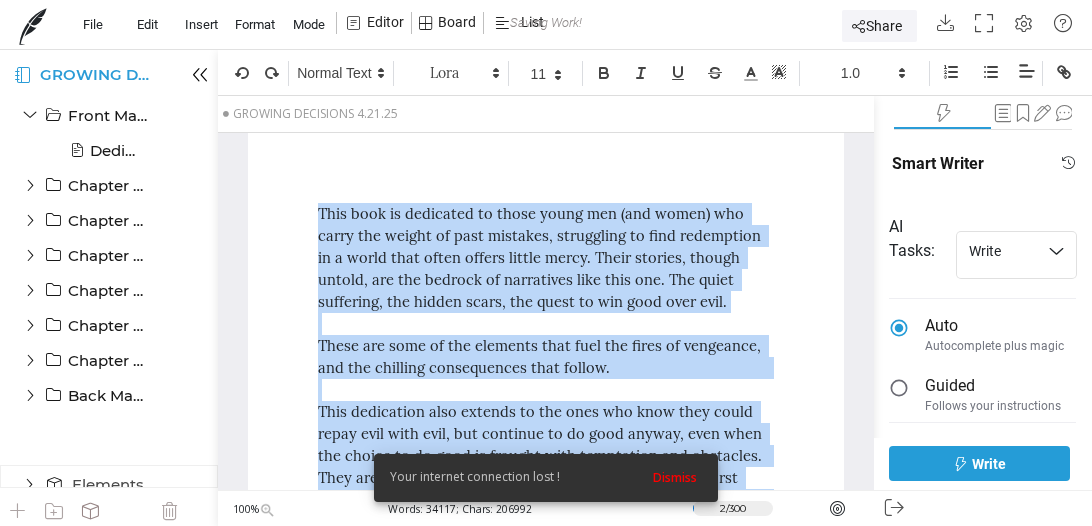 drag, startPoint x: 446, startPoint y: 343, endPoint x: 268, endPoint y: 88, distance: 310.9807 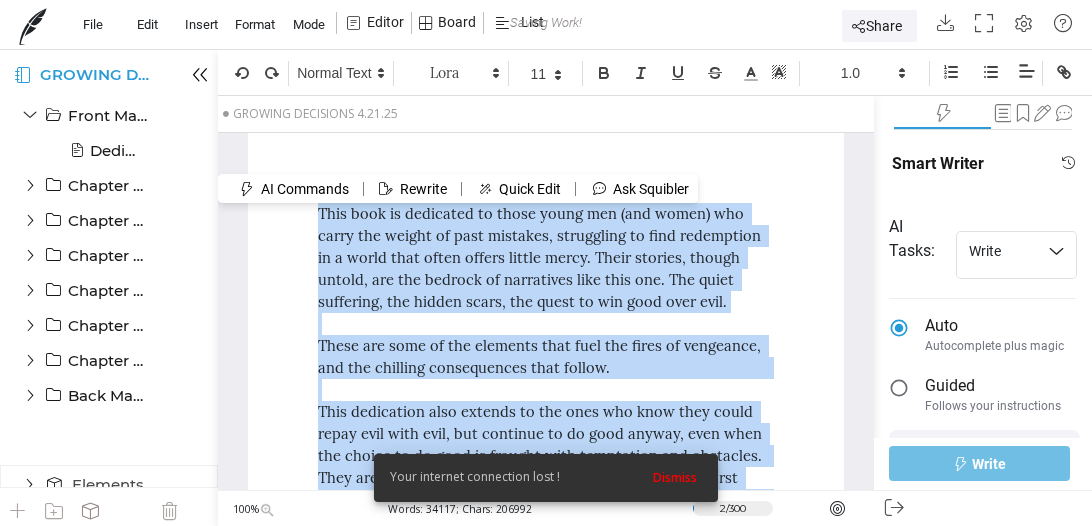copy on "This book is dedicated to those young men (and women) who carry the weight of past mistakes, struggling to find redemption in a world that often offers little mercy.  Their stories, though untold, are the bedrock of narratives like this one.  The quiet suffering, the hidden scars, the quest to win good over evil.   These are some of the elements that fuel the fires of vengeance, and the chilling consequences that follow.                                                                                                                           This dedication also extends to the ones who know they could repay evil with evil, but continue to do good anyway, even when the choice to do good is fraught with temptation and obstacles.  They are the ones who face the darkness, who see the worst humanity has to offer, yet continue to strive to see the good in all of humanity.                                                                                                                                                ..." 